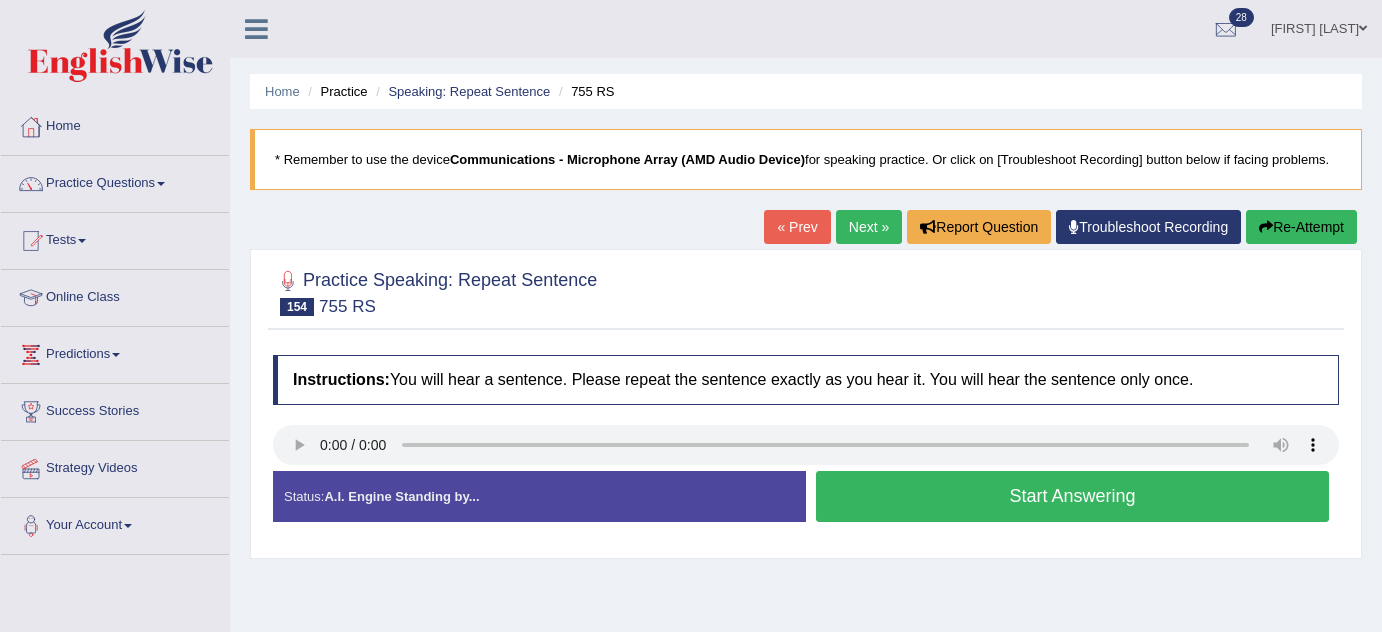 scroll, scrollTop: 181, scrollLeft: 0, axis: vertical 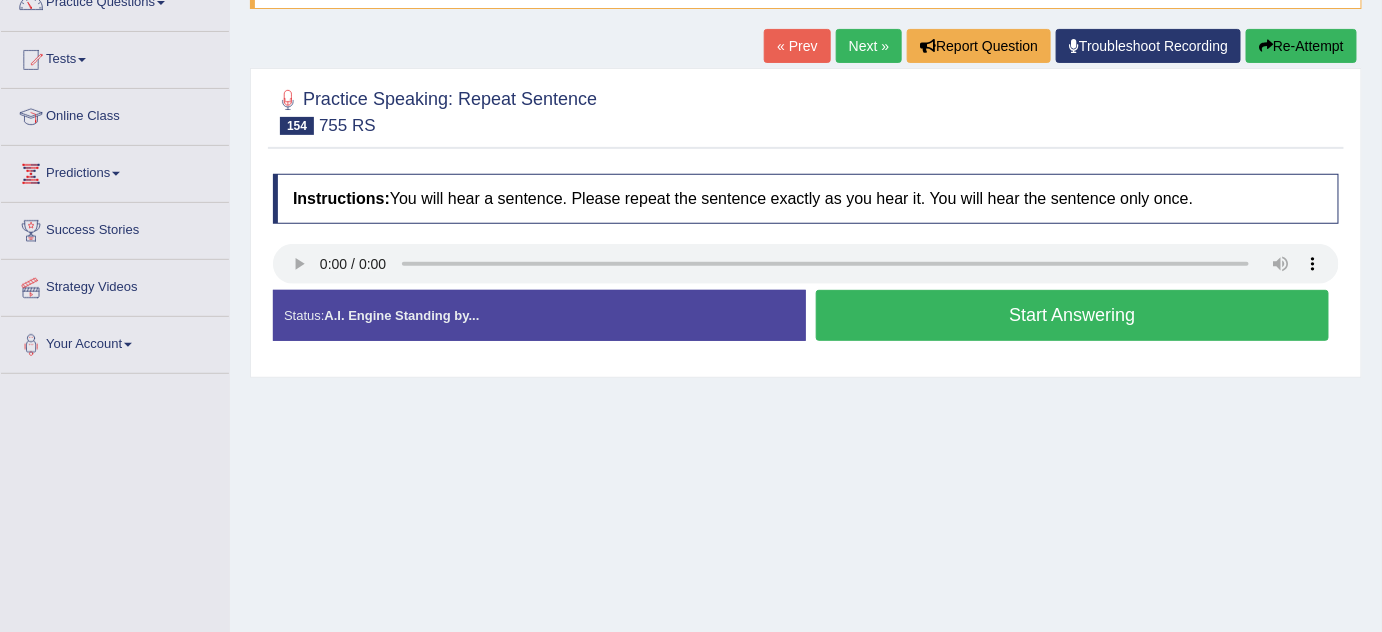 click on "Start Answering" at bounding box center (1072, 315) 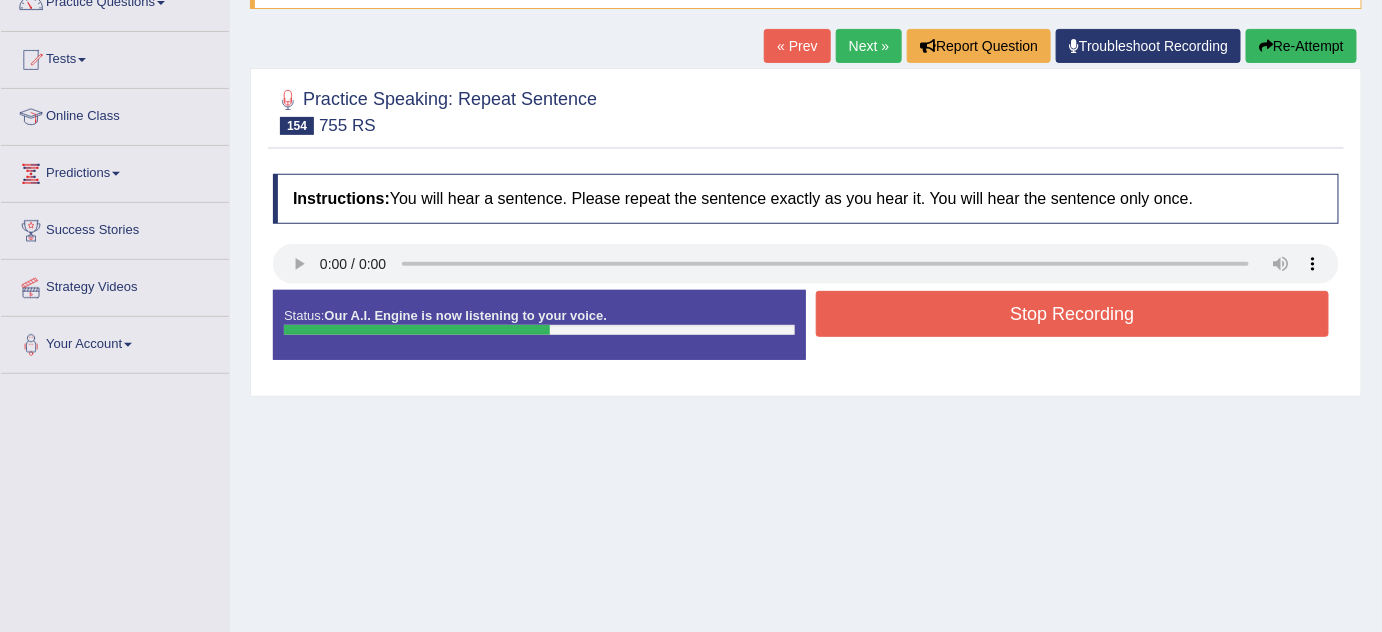click on "Stop Recording" at bounding box center [1072, 314] 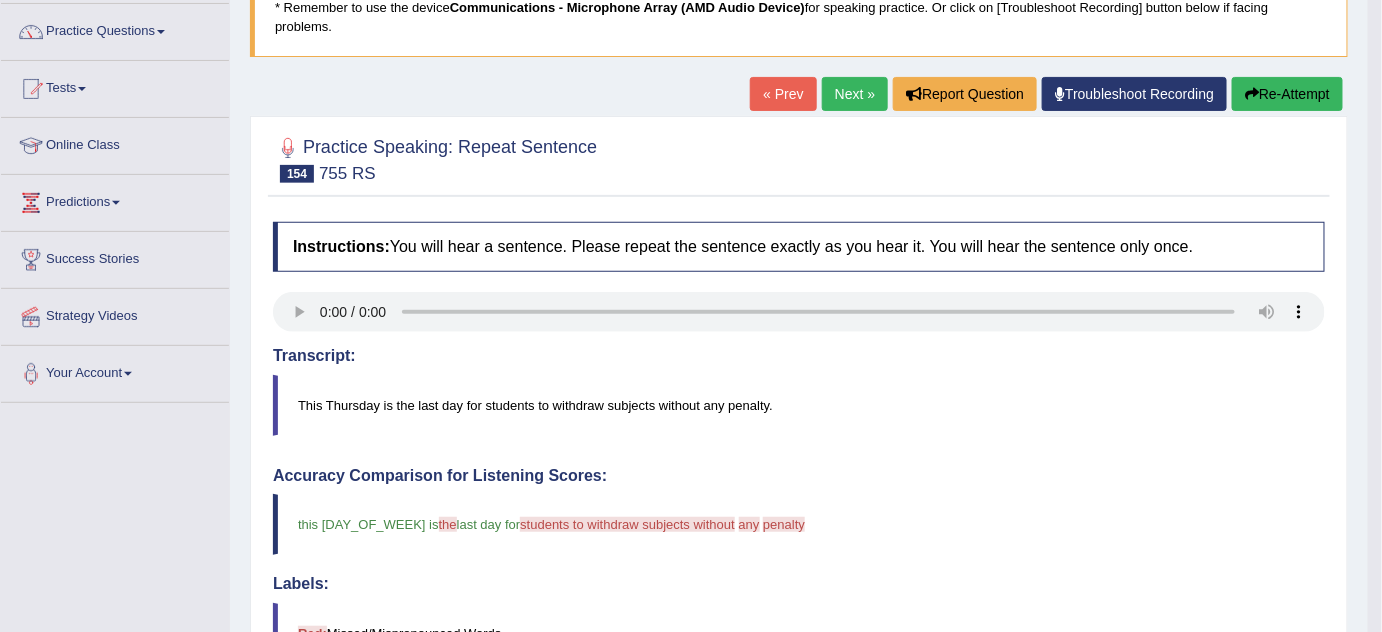 scroll, scrollTop: 0, scrollLeft: 0, axis: both 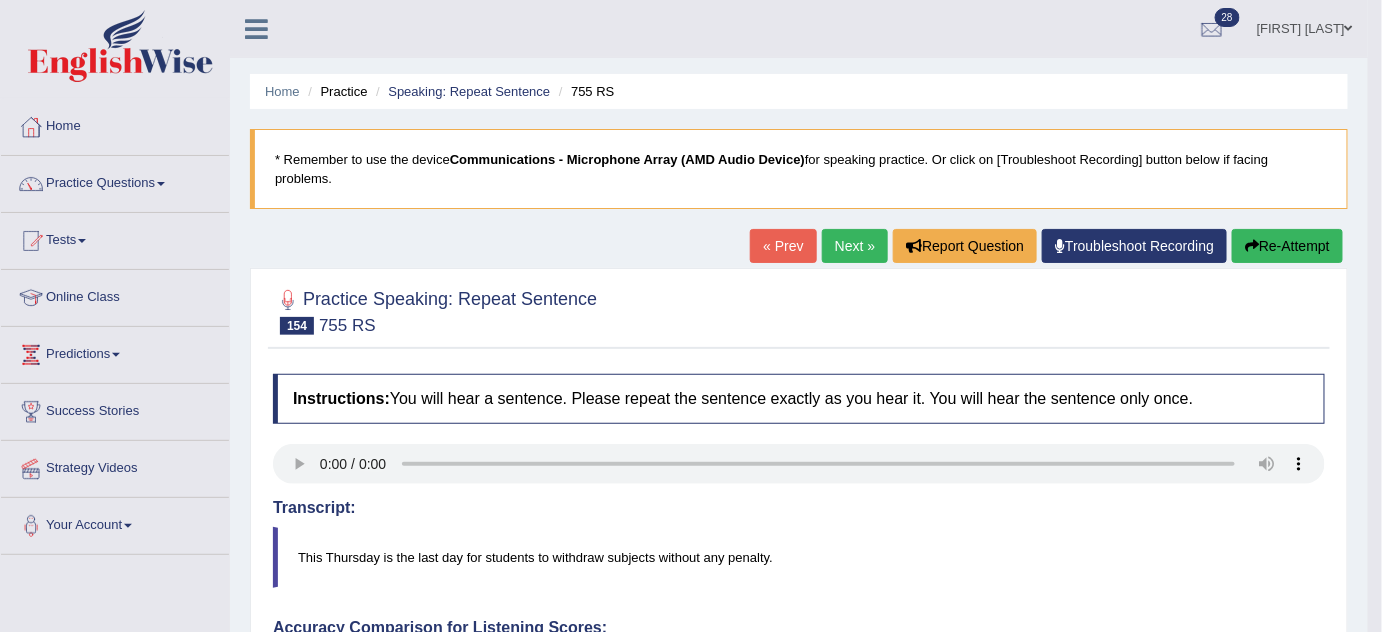 click on "Next »" at bounding box center (855, 246) 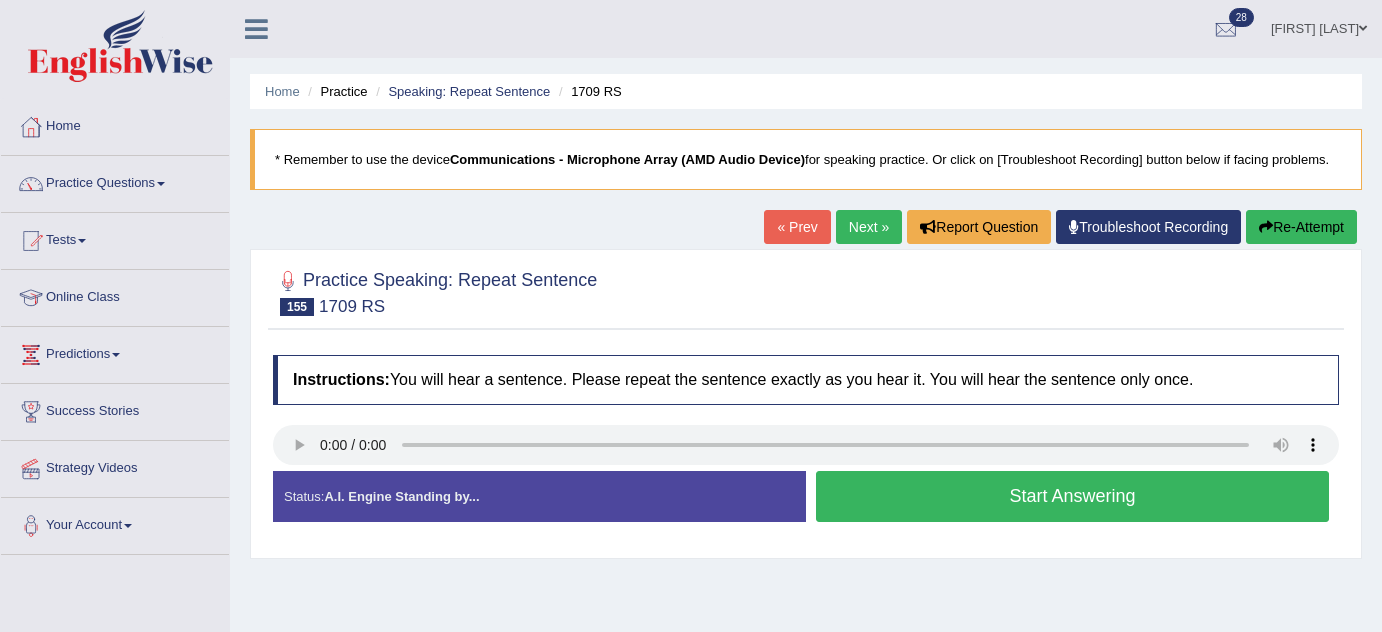 scroll, scrollTop: 44, scrollLeft: 0, axis: vertical 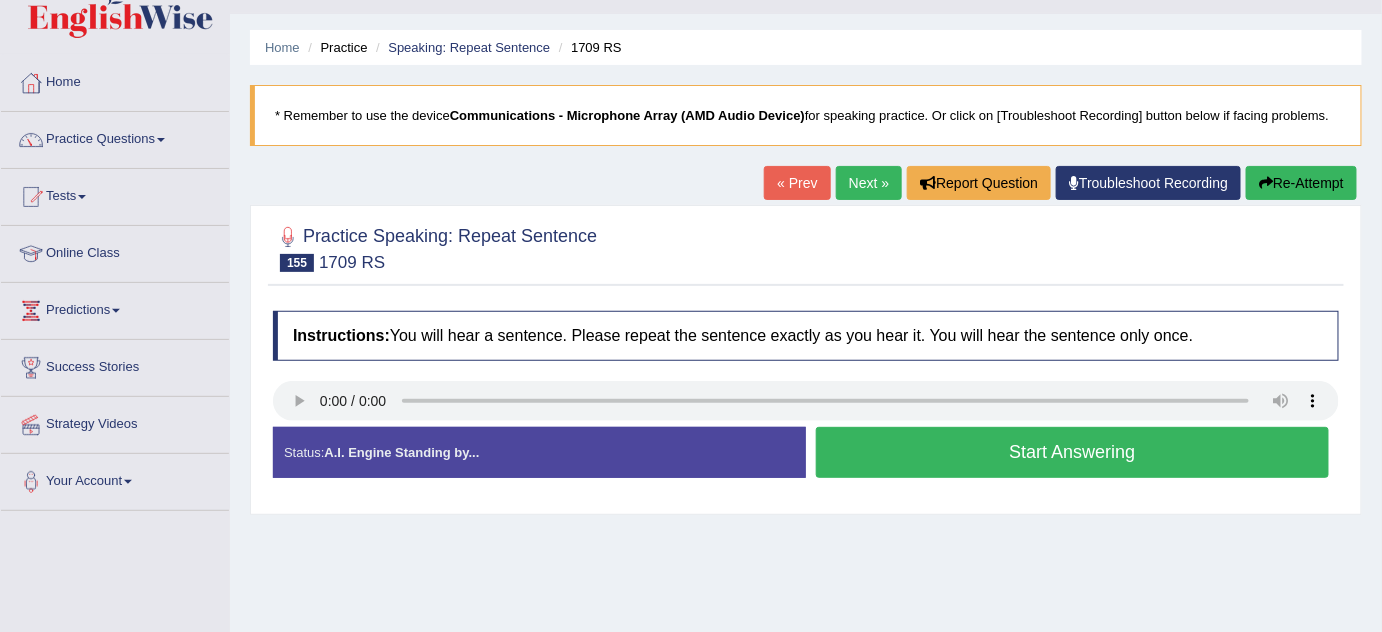 click on "Start Answering" at bounding box center (1072, 452) 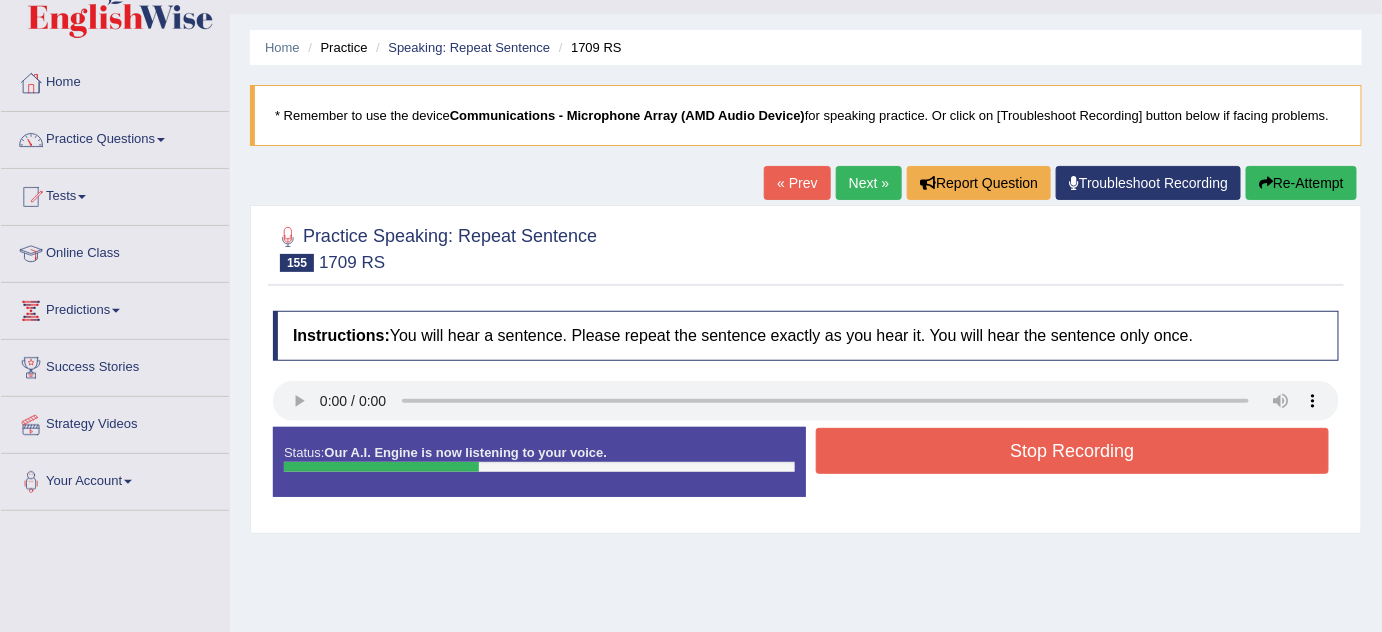 click on "Stop Recording" at bounding box center (1072, 451) 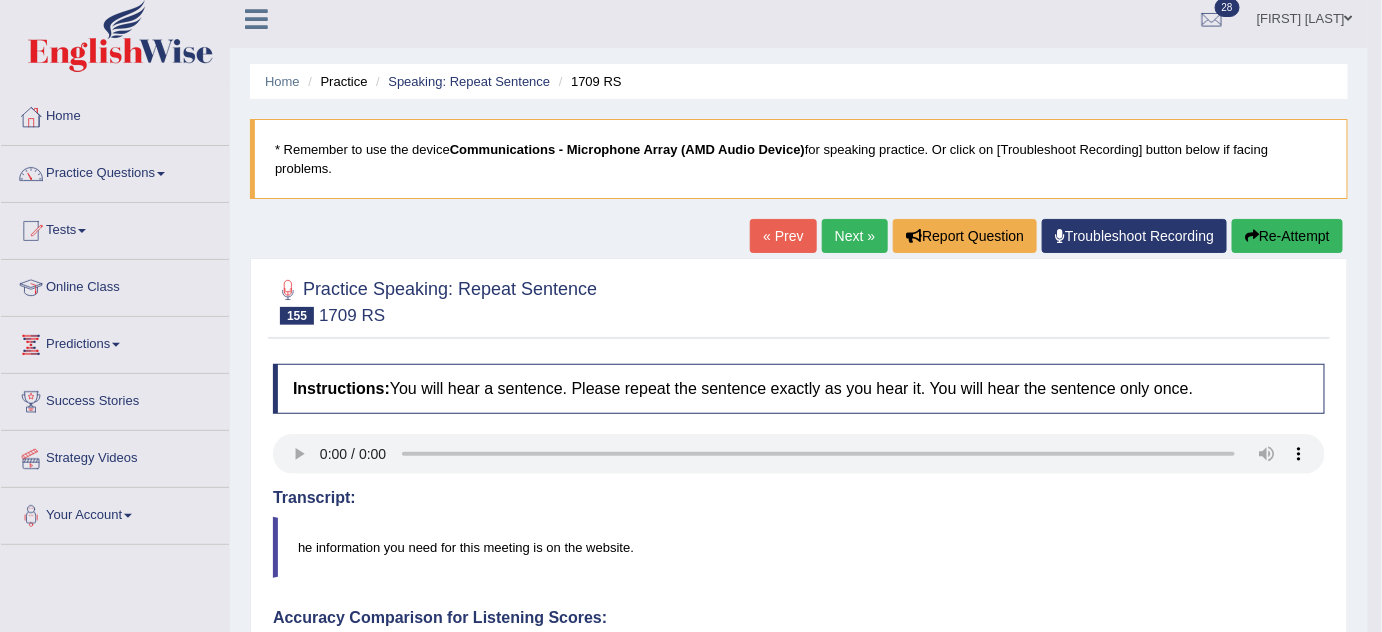 scroll, scrollTop: 0, scrollLeft: 0, axis: both 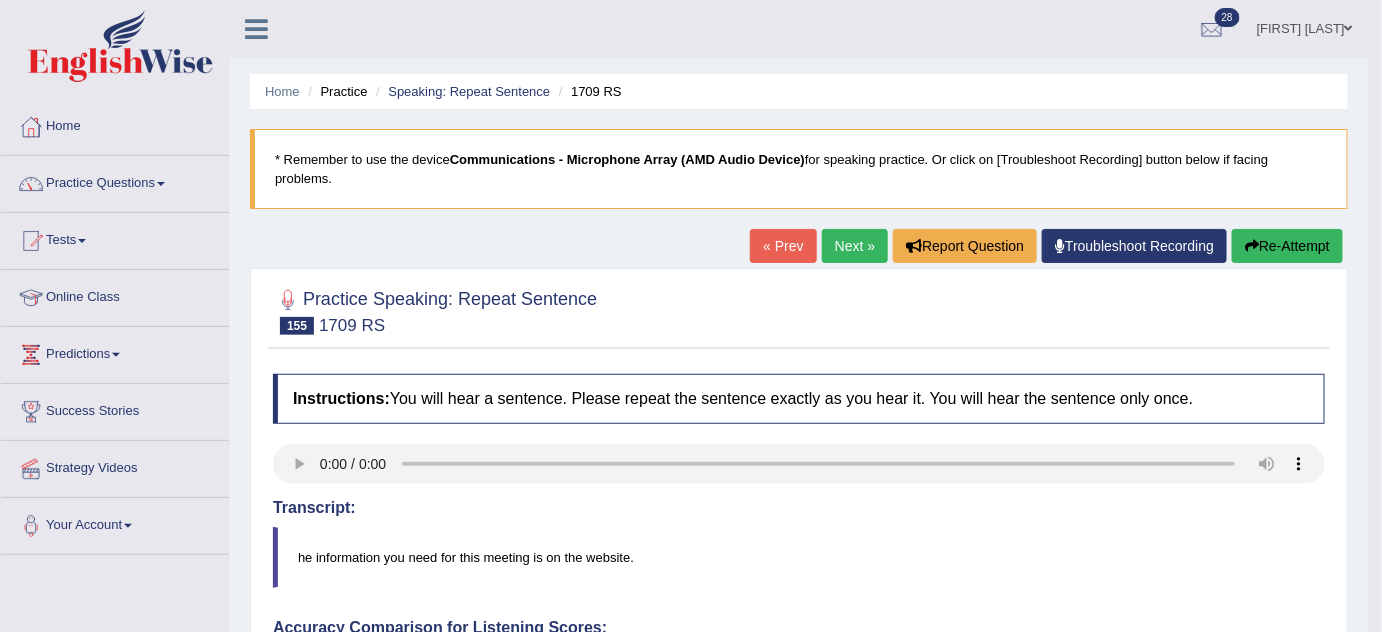 click on "Next »" at bounding box center [855, 246] 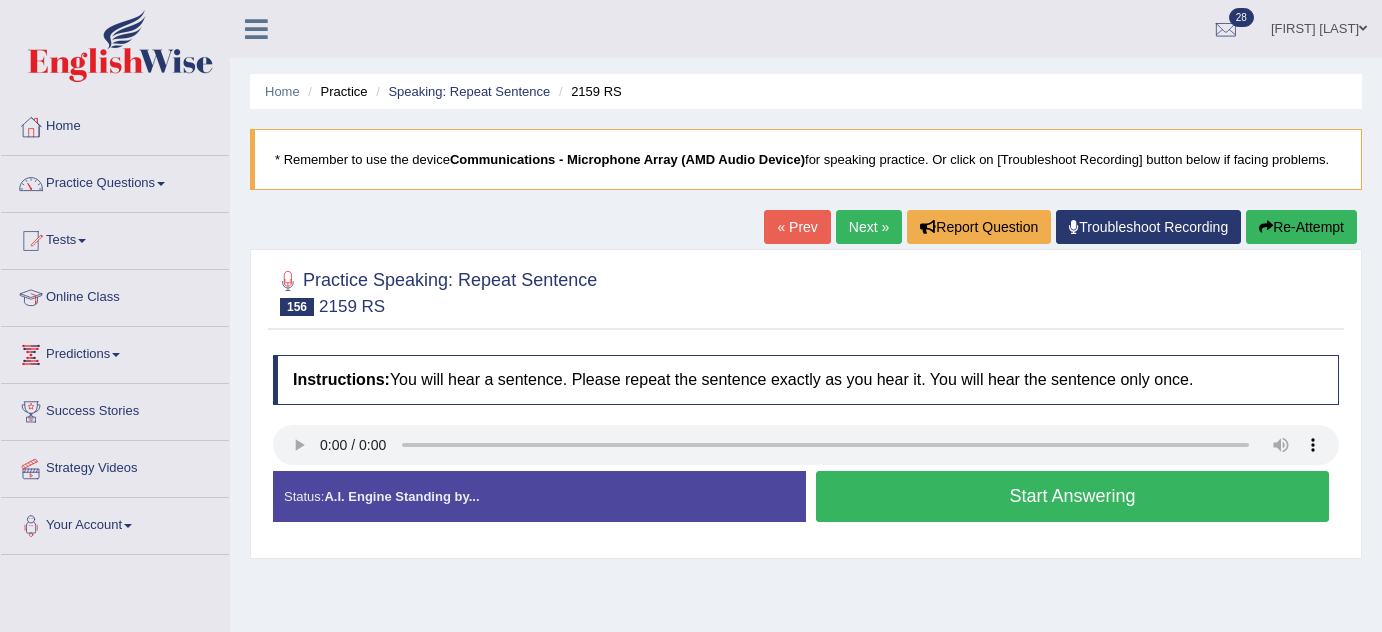 scroll, scrollTop: 0, scrollLeft: 0, axis: both 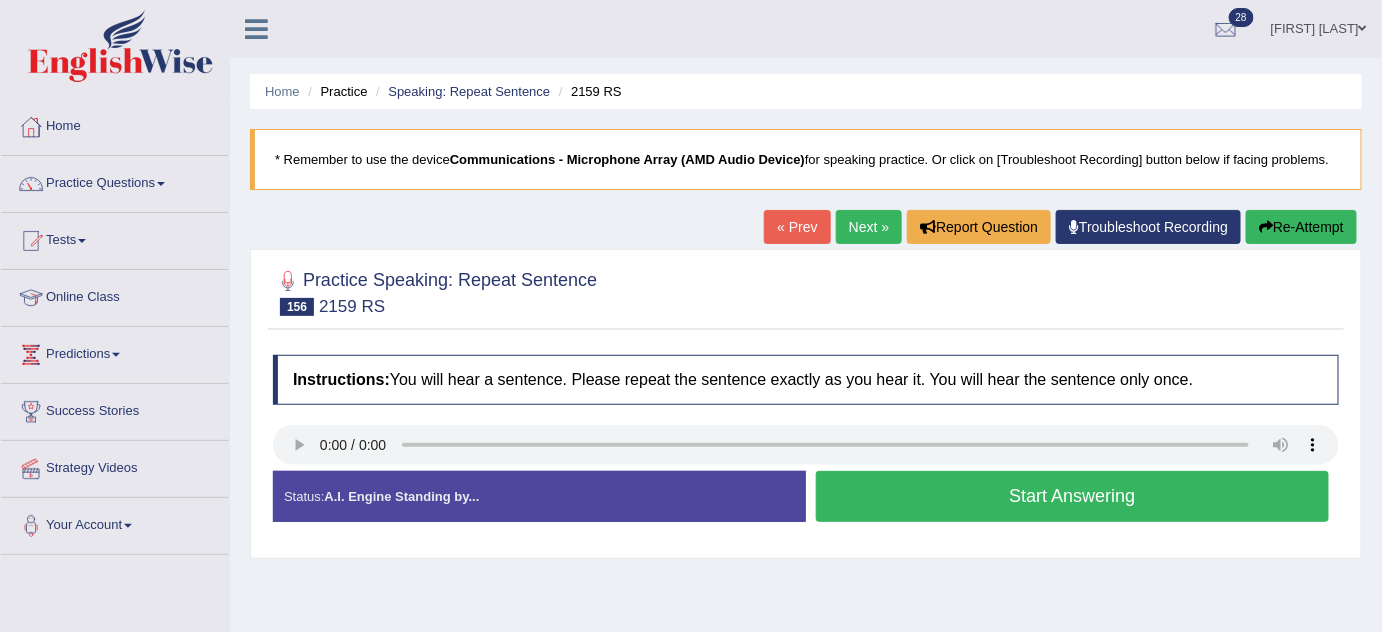 click on "Start Answering" at bounding box center [1072, 496] 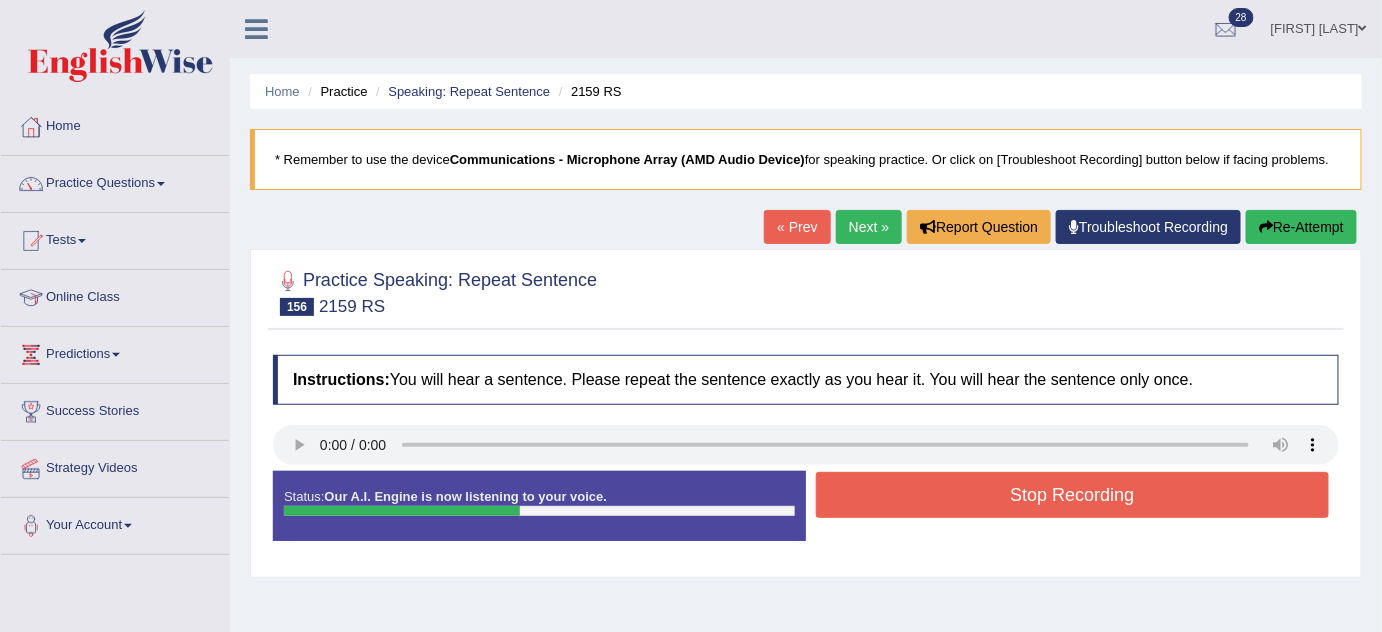 click on "Stop Recording" at bounding box center (1072, 495) 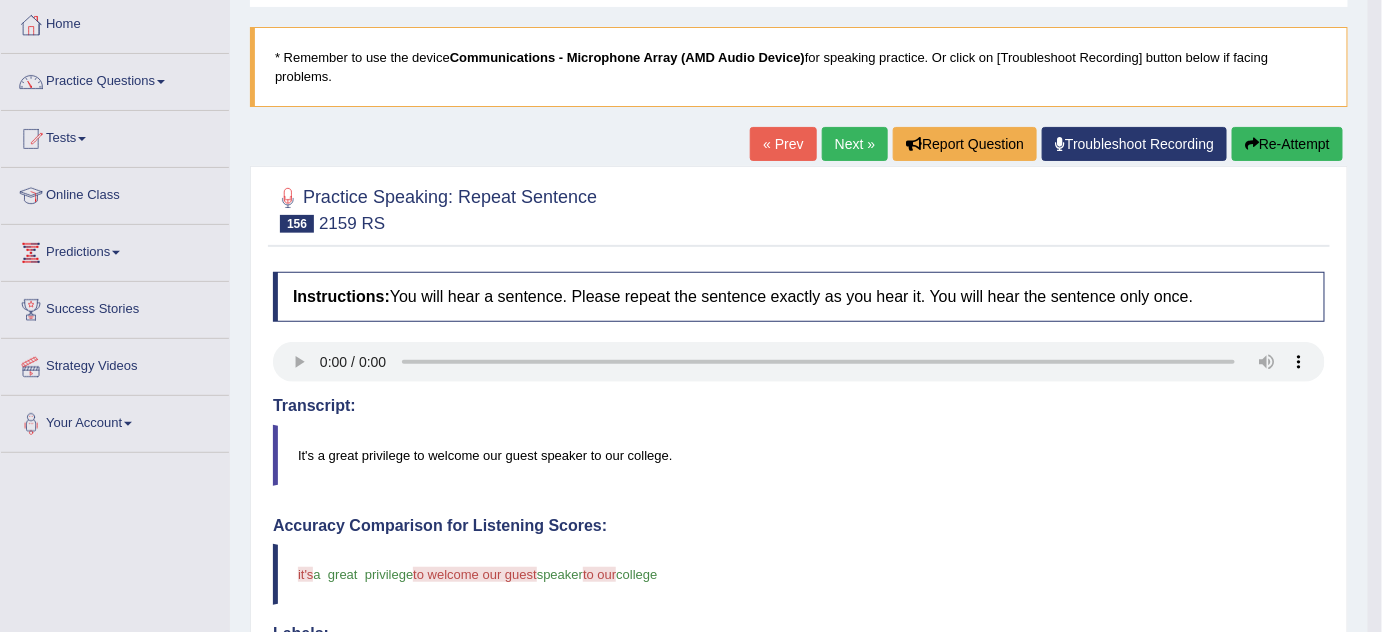 scroll, scrollTop: 0, scrollLeft: 0, axis: both 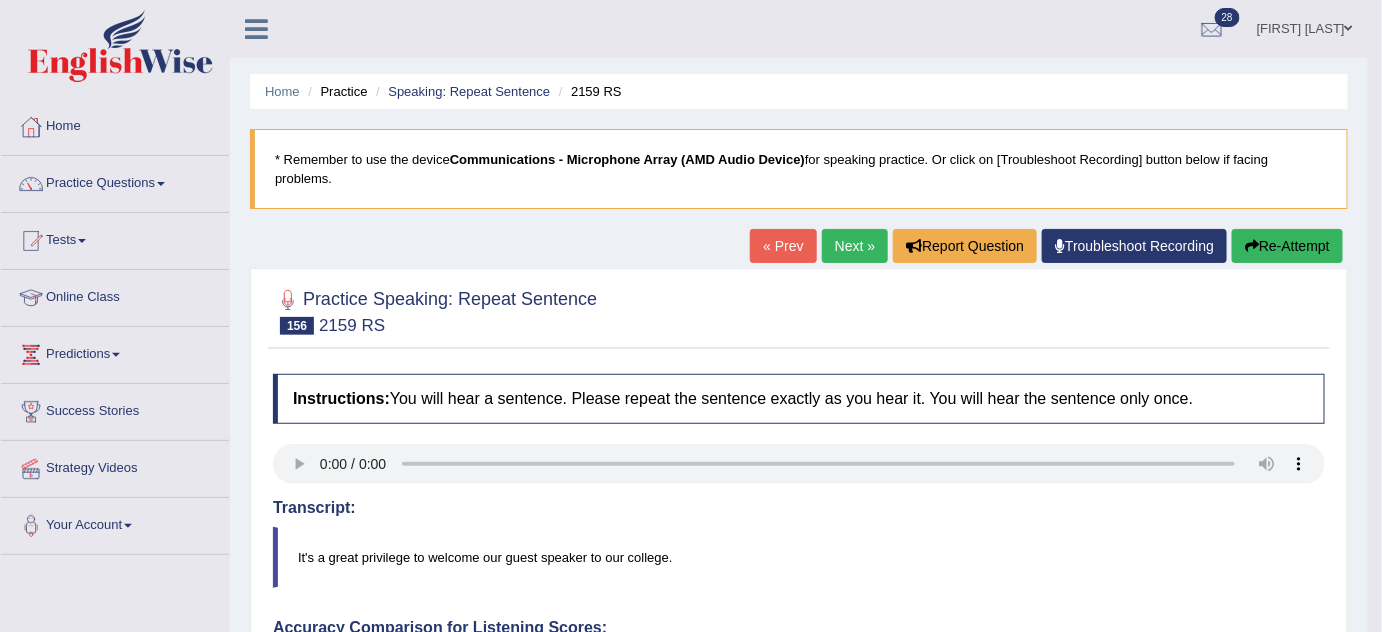 click on "Next »" at bounding box center [855, 246] 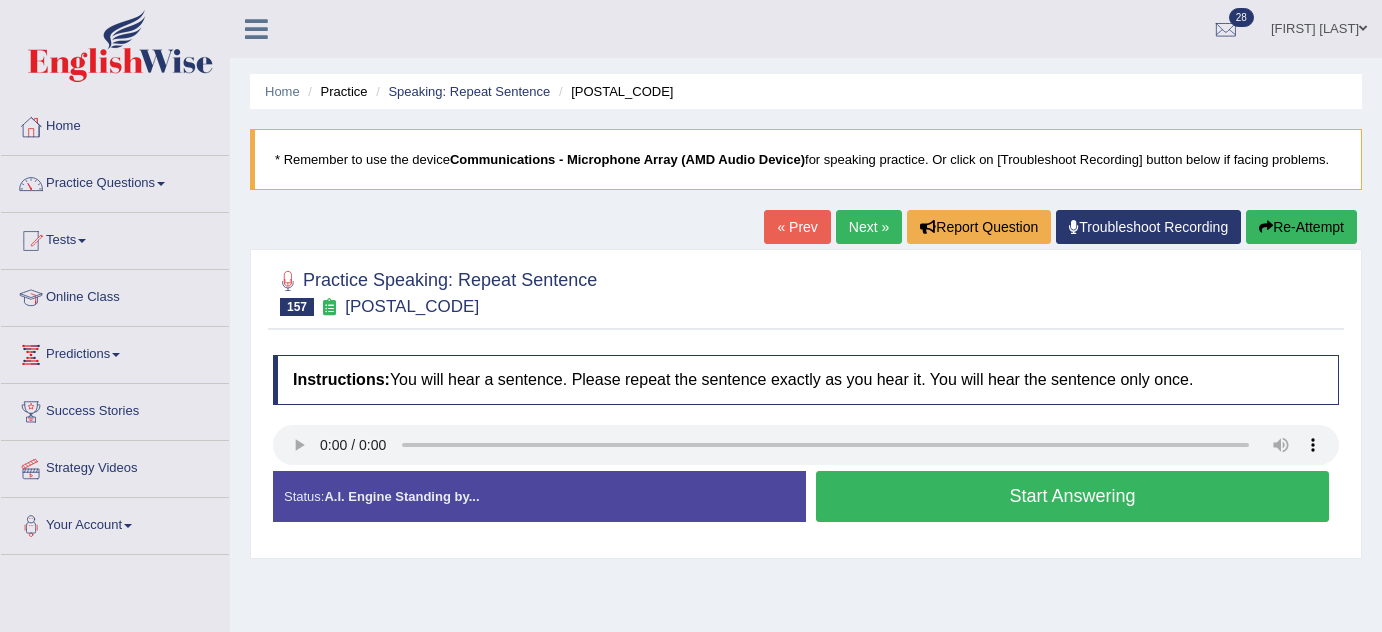 scroll, scrollTop: 140, scrollLeft: 0, axis: vertical 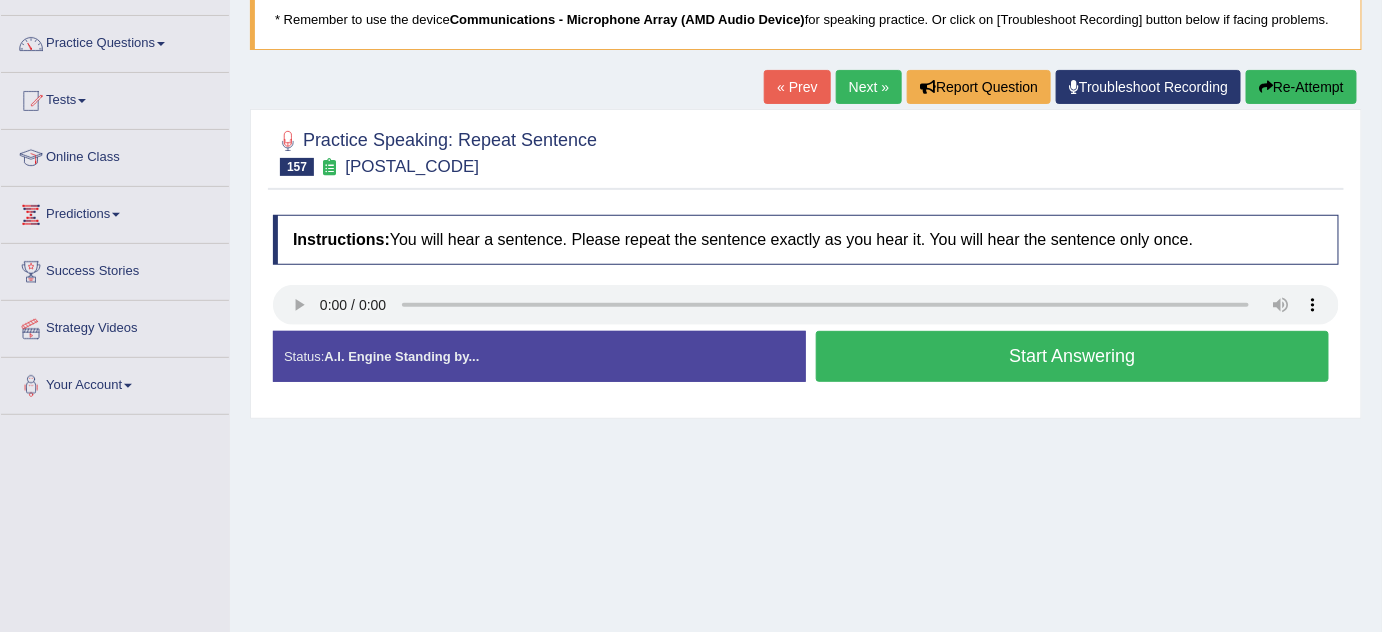 click on "Start Answering" at bounding box center [1072, 356] 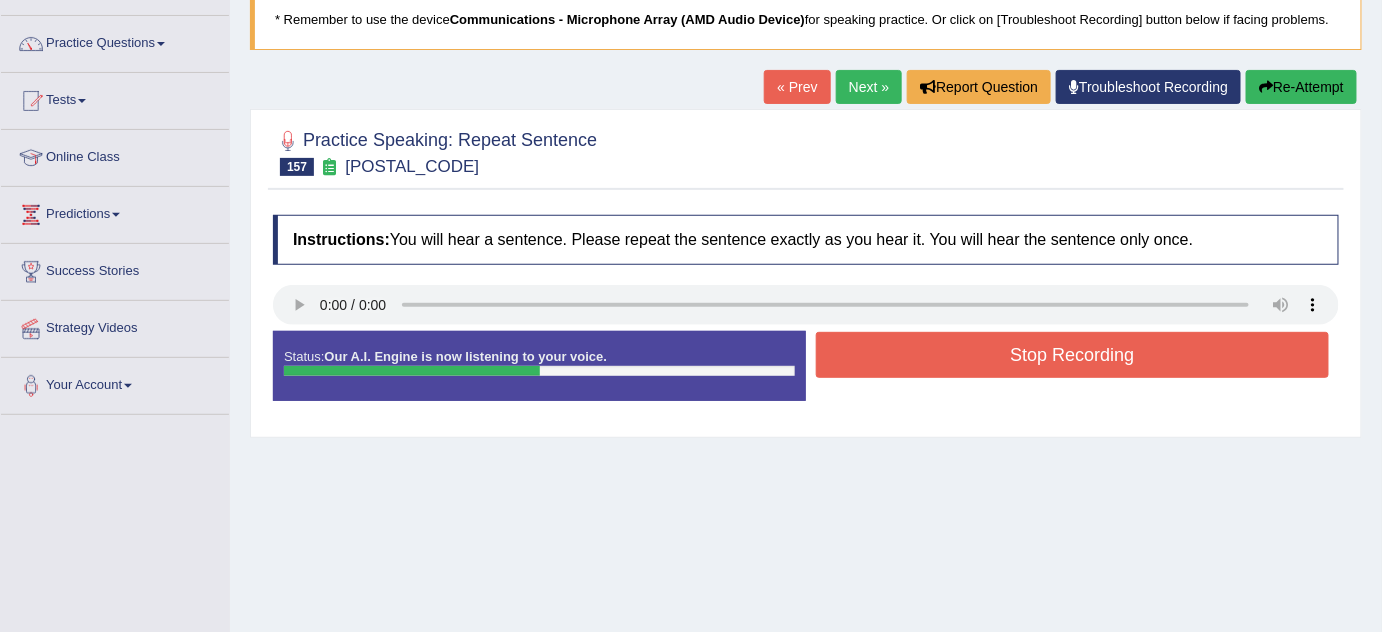 click on "Stop Recording" at bounding box center (1072, 355) 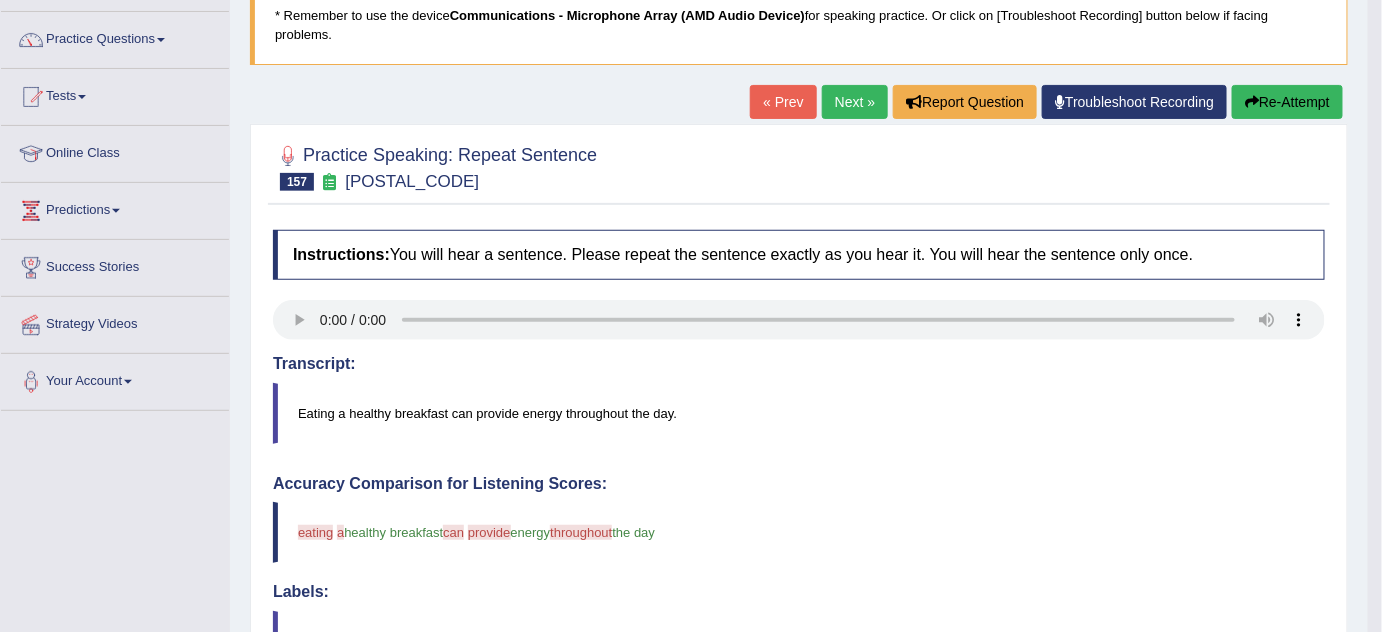 scroll, scrollTop: 114, scrollLeft: 0, axis: vertical 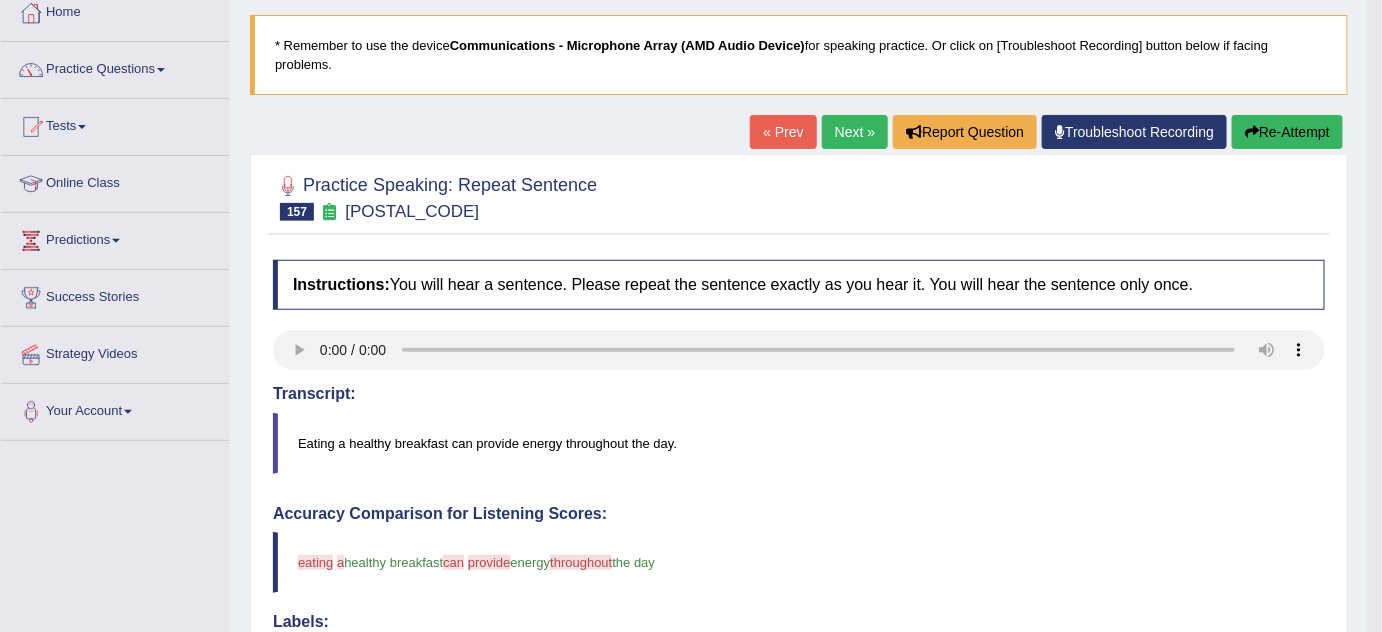click on "Next »" at bounding box center (855, 132) 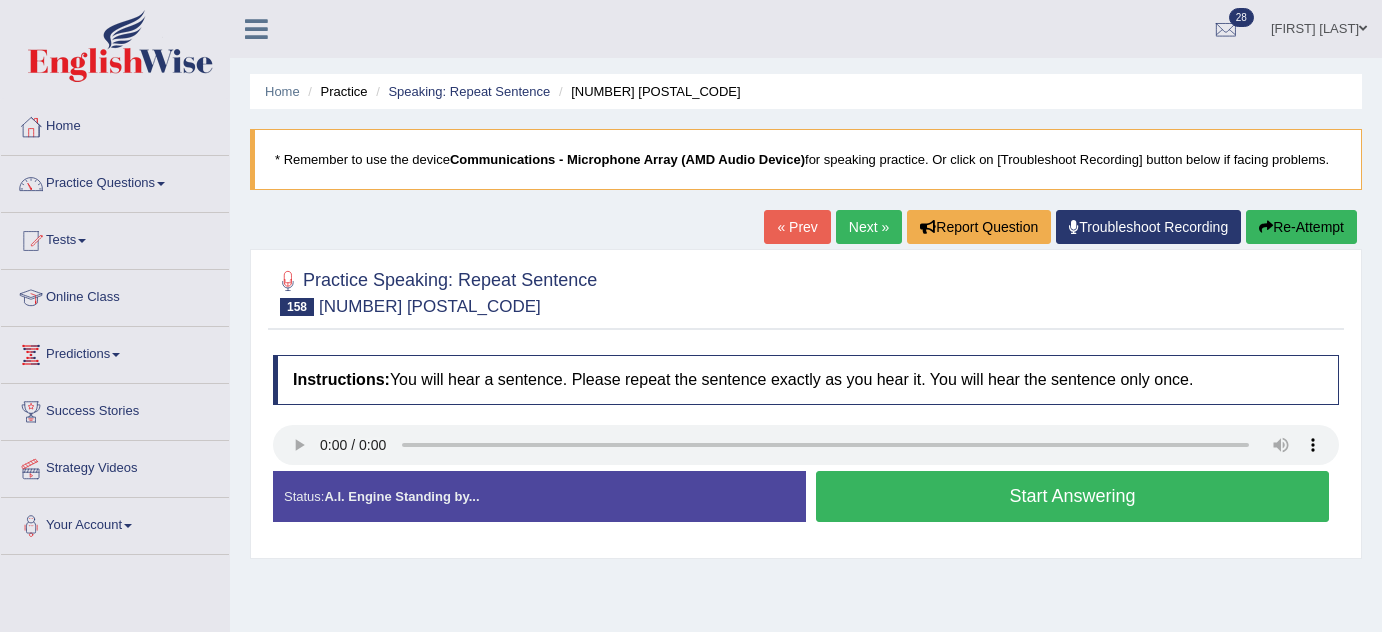 scroll, scrollTop: 226, scrollLeft: 0, axis: vertical 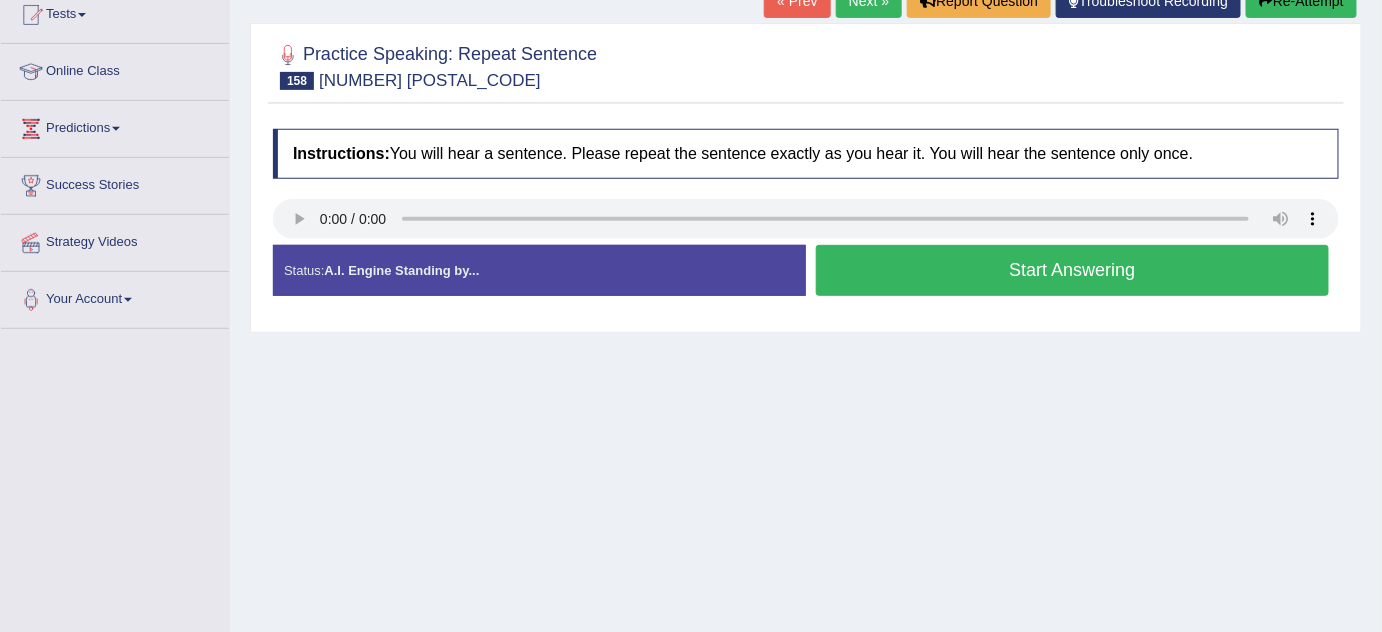 click on "Start Answering" at bounding box center [1072, 270] 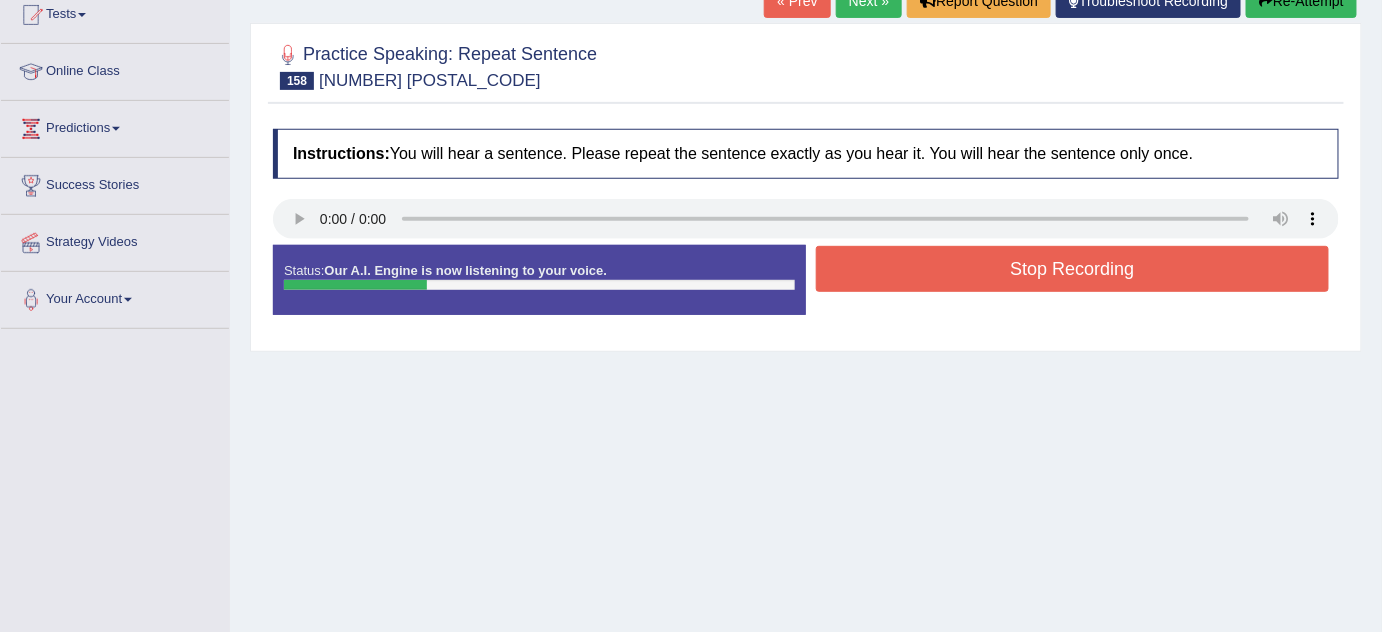 click on "Stop Recording" at bounding box center [1072, 269] 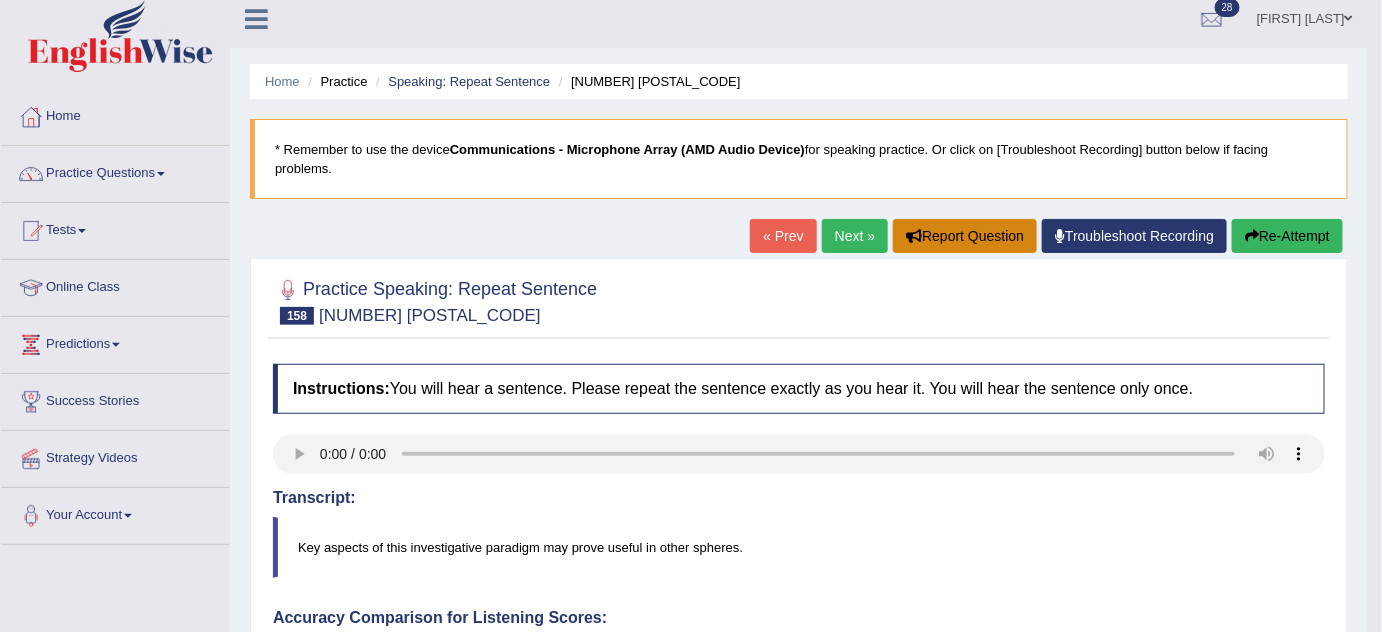 scroll, scrollTop: 8, scrollLeft: 0, axis: vertical 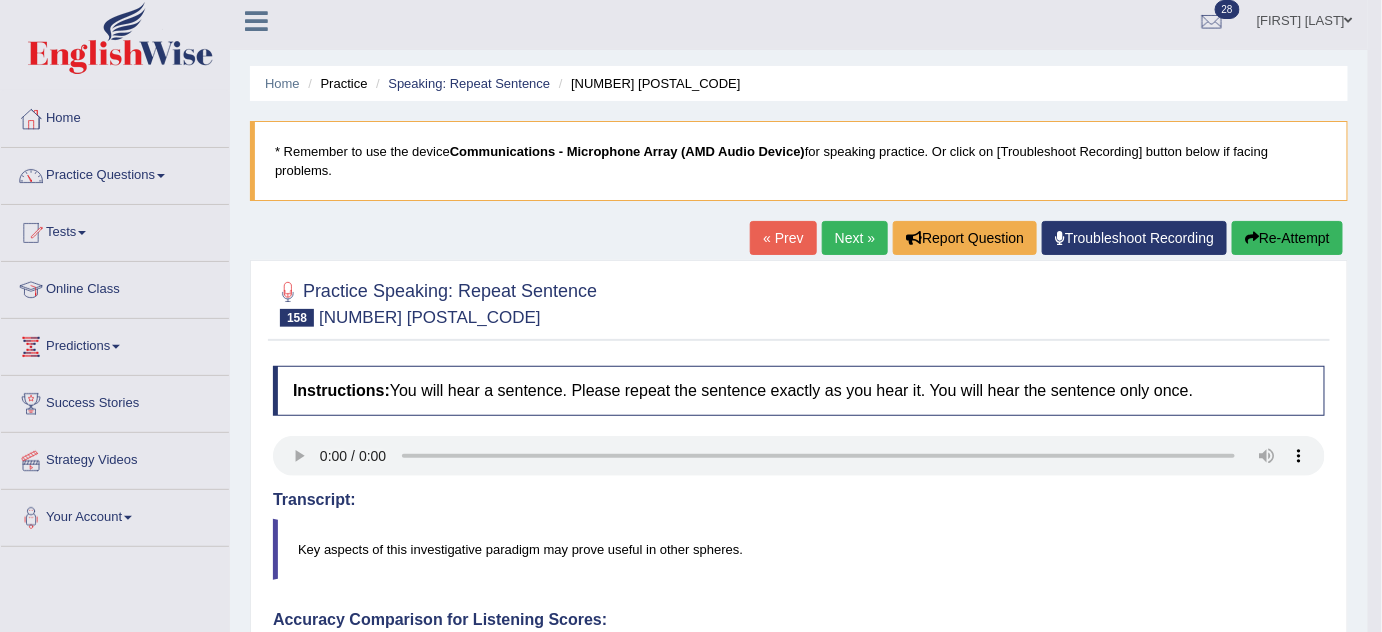 click on "Re-Attempt" at bounding box center (1287, 238) 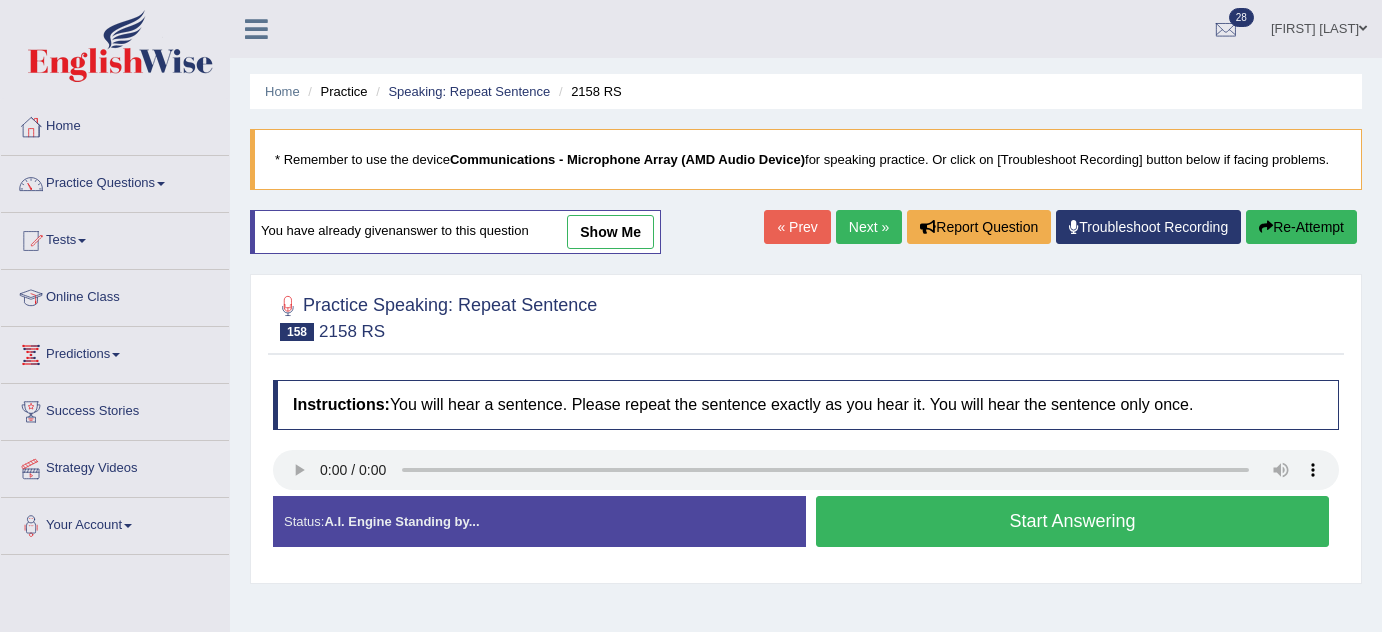 scroll, scrollTop: 150, scrollLeft: 0, axis: vertical 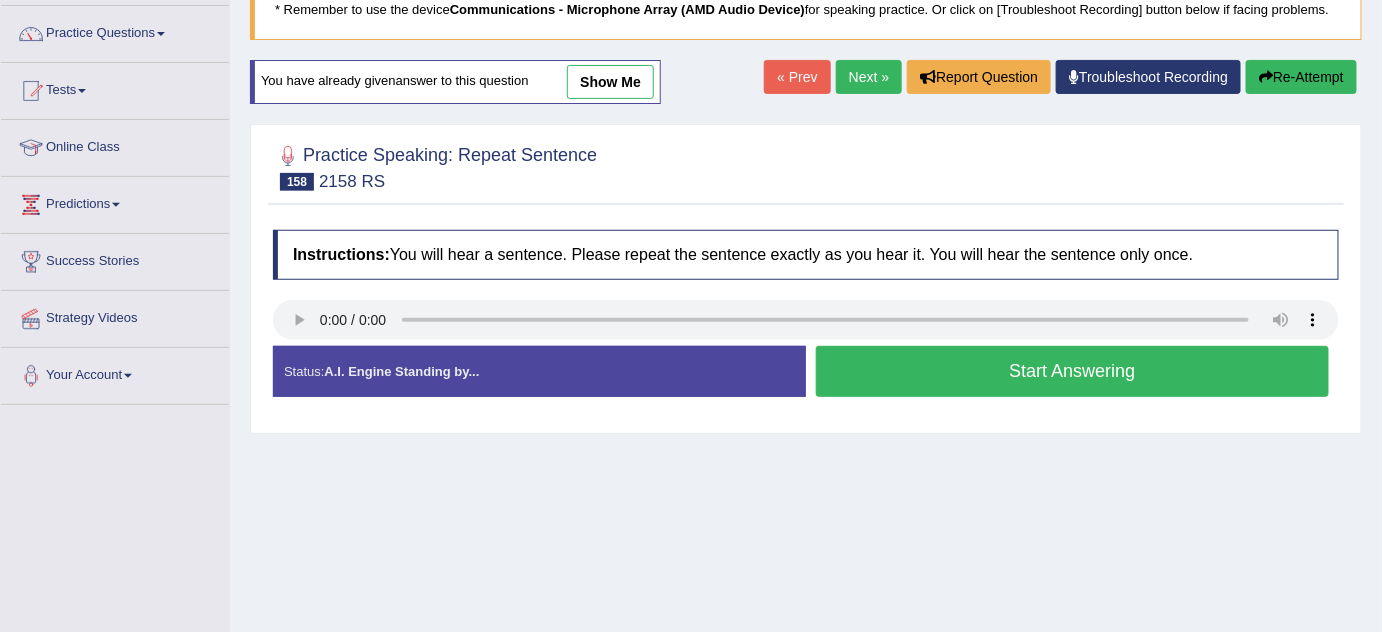 click on "Next »" at bounding box center [869, 77] 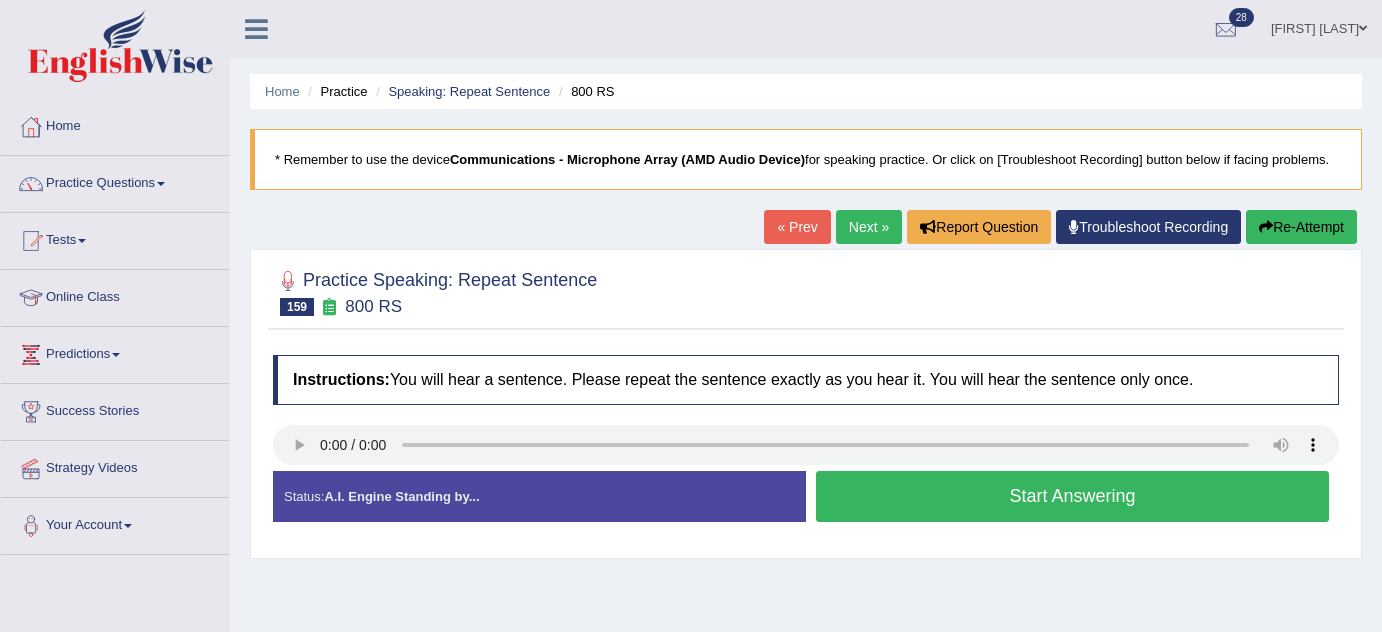 scroll, scrollTop: 261, scrollLeft: 0, axis: vertical 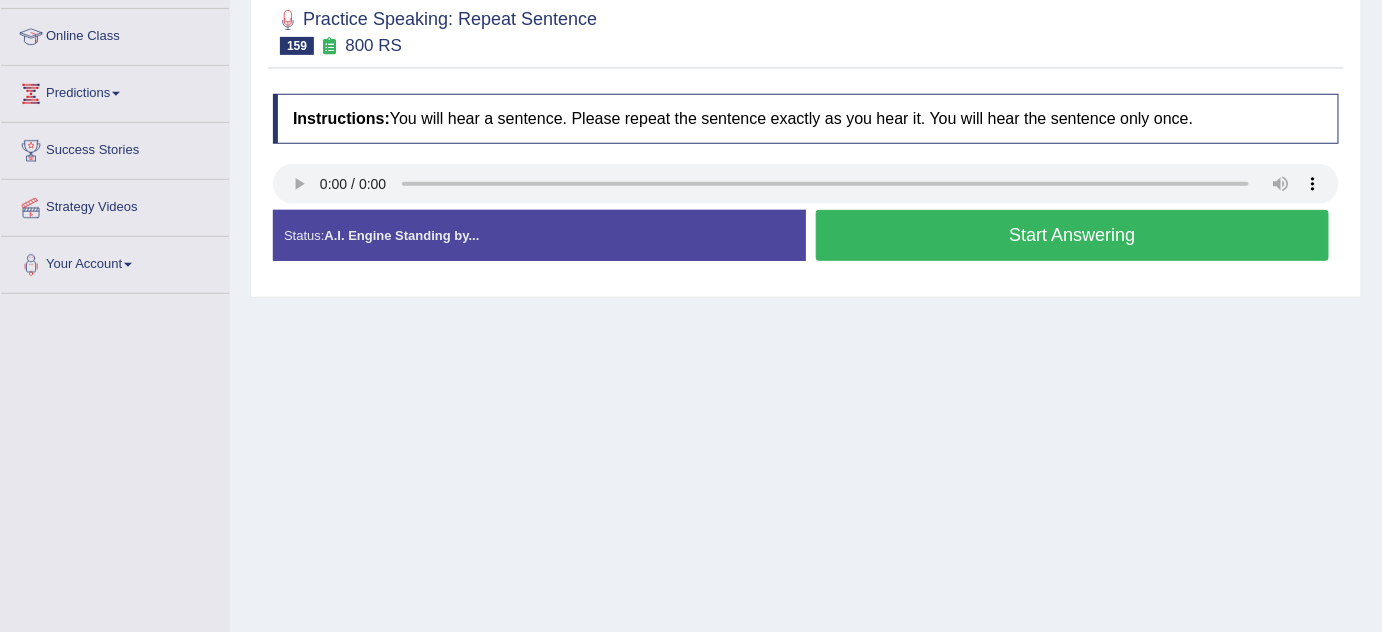 drag, startPoint x: 0, startPoint y: 0, endPoint x: 1034, endPoint y: 237, distance: 1060.8134 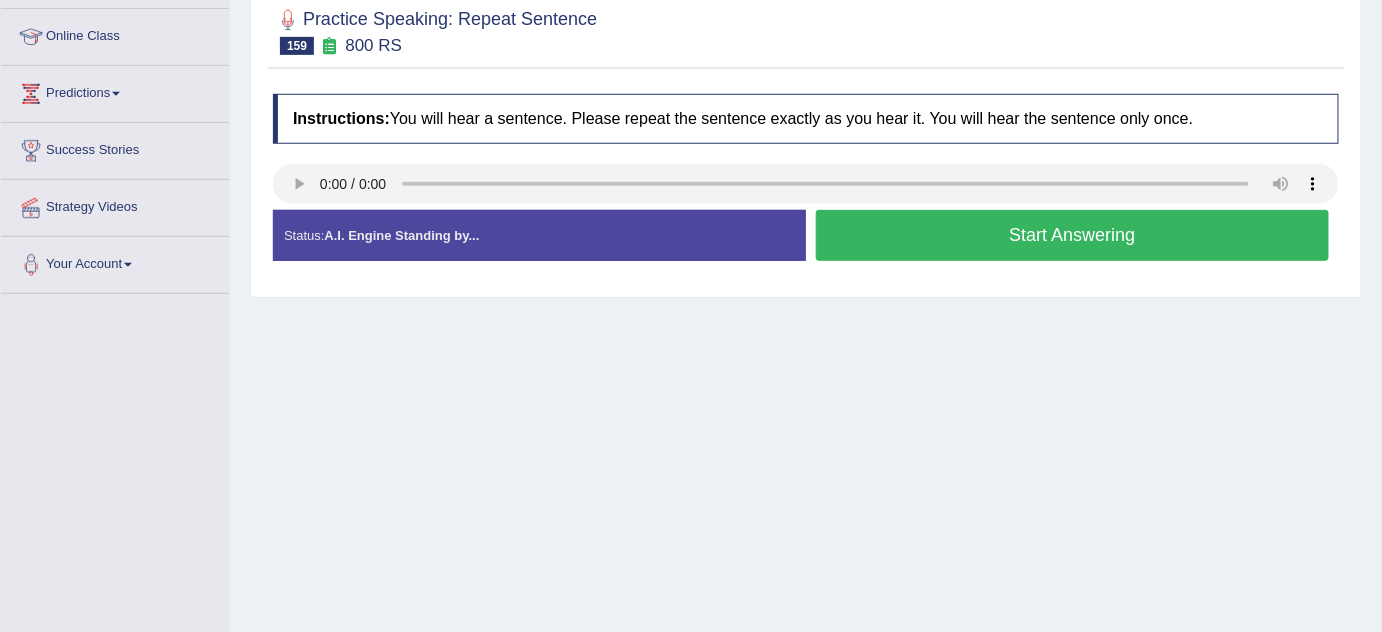 click on "Start Answering" at bounding box center (1072, 235) 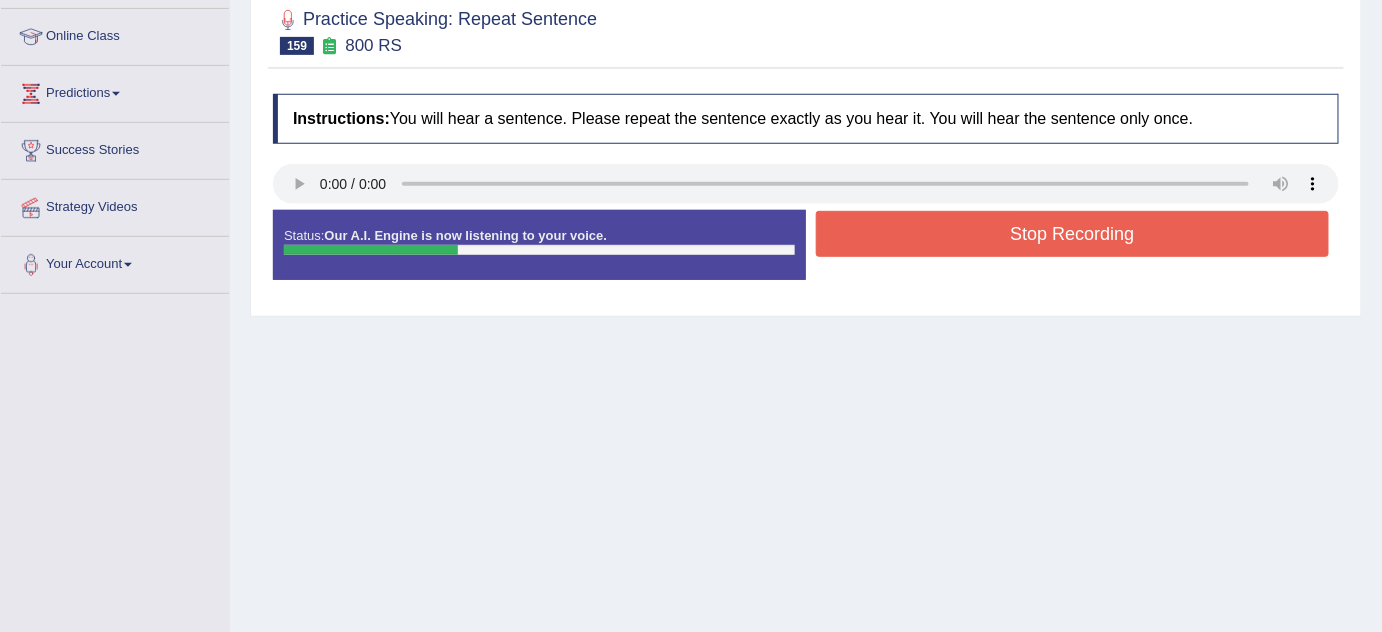click on "Stop Recording" at bounding box center [1072, 234] 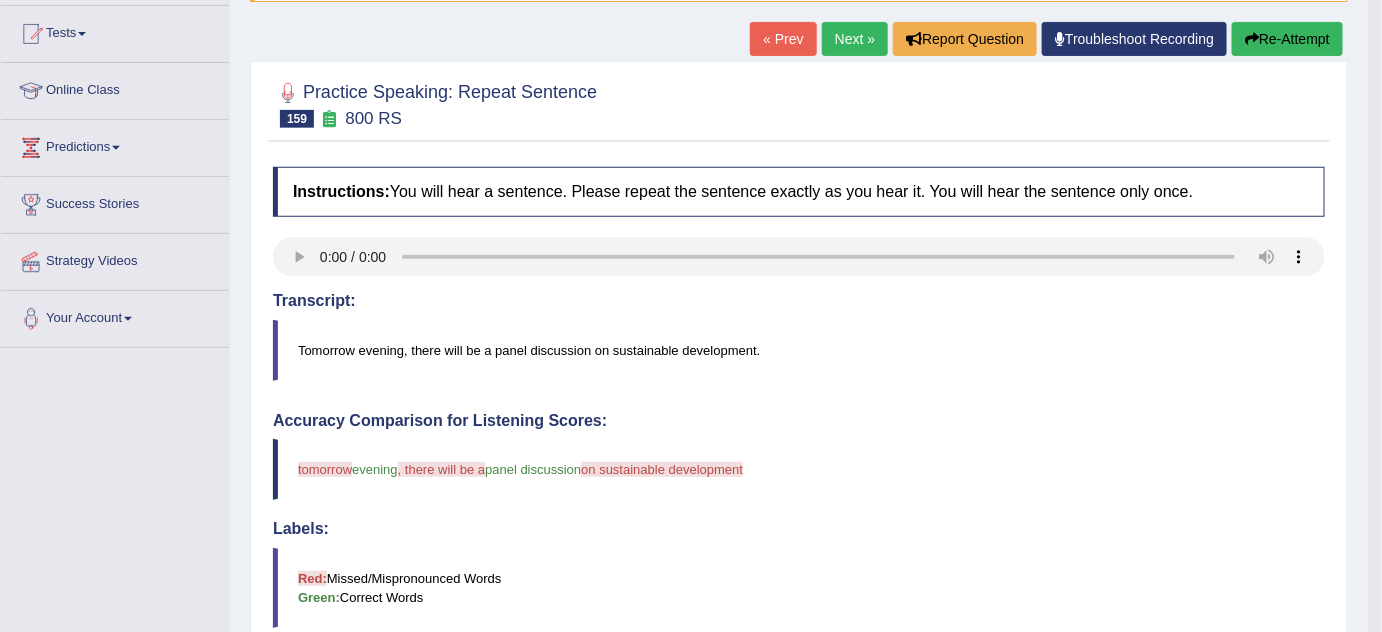 scroll, scrollTop: 178, scrollLeft: 0, axis: vertical 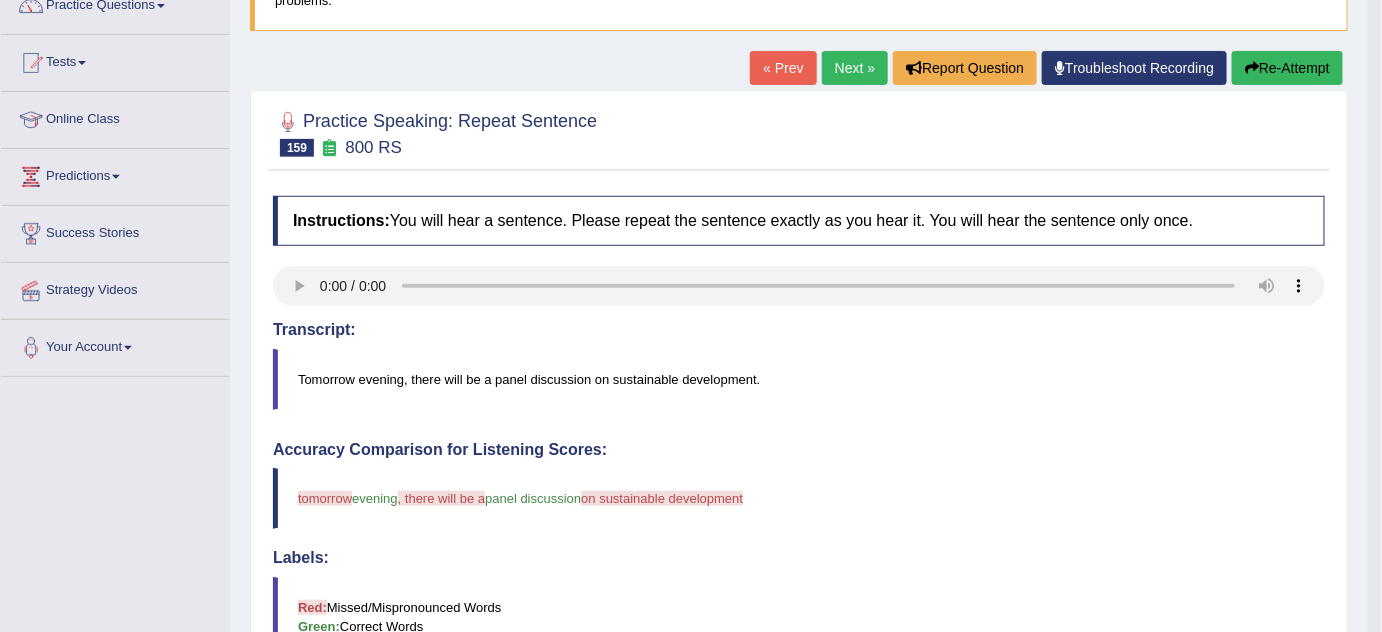 click on "Re-Attempt" at bounding box center (1287, 68) 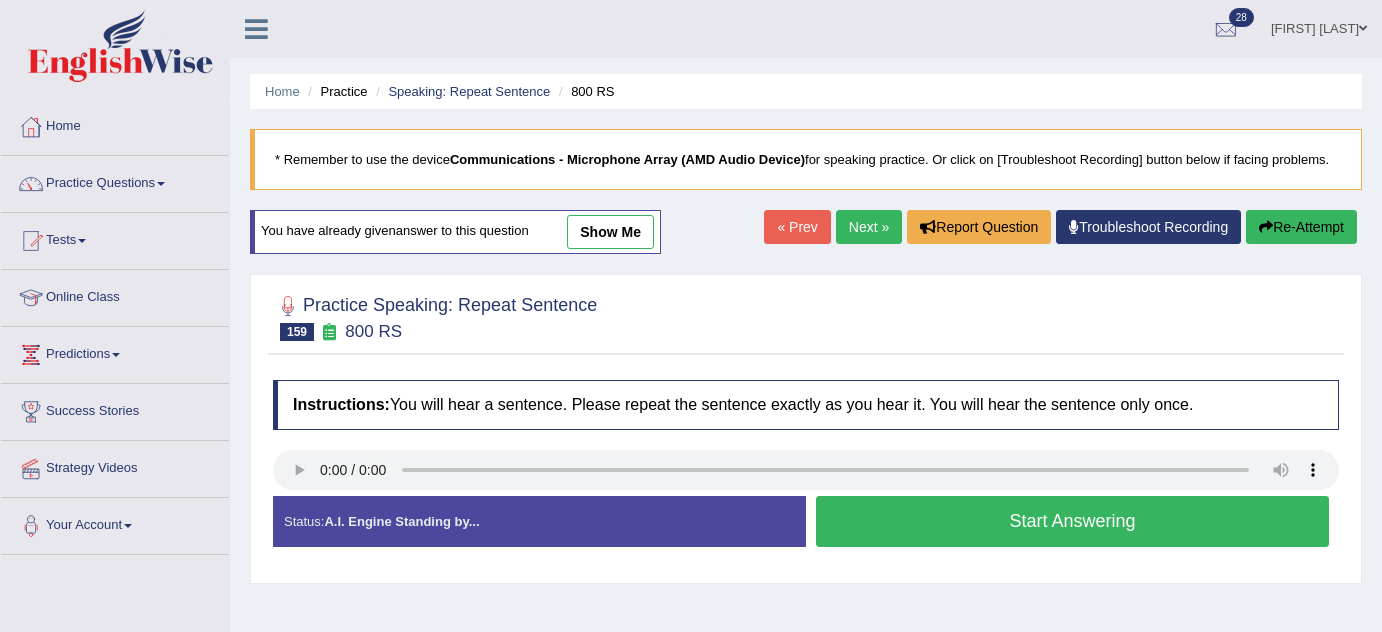 scroll, scrollTop: 0, scrollLeft: 0, axis: both 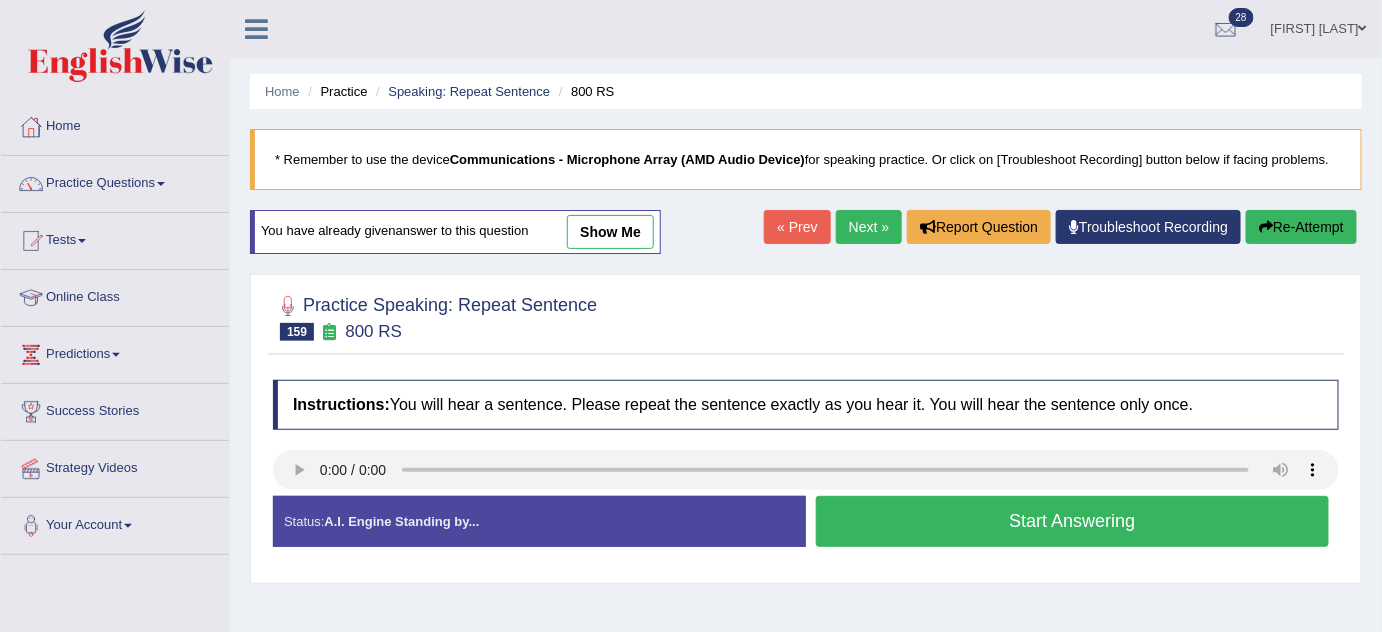 click on "Next »" at bounding box center [869, 227] 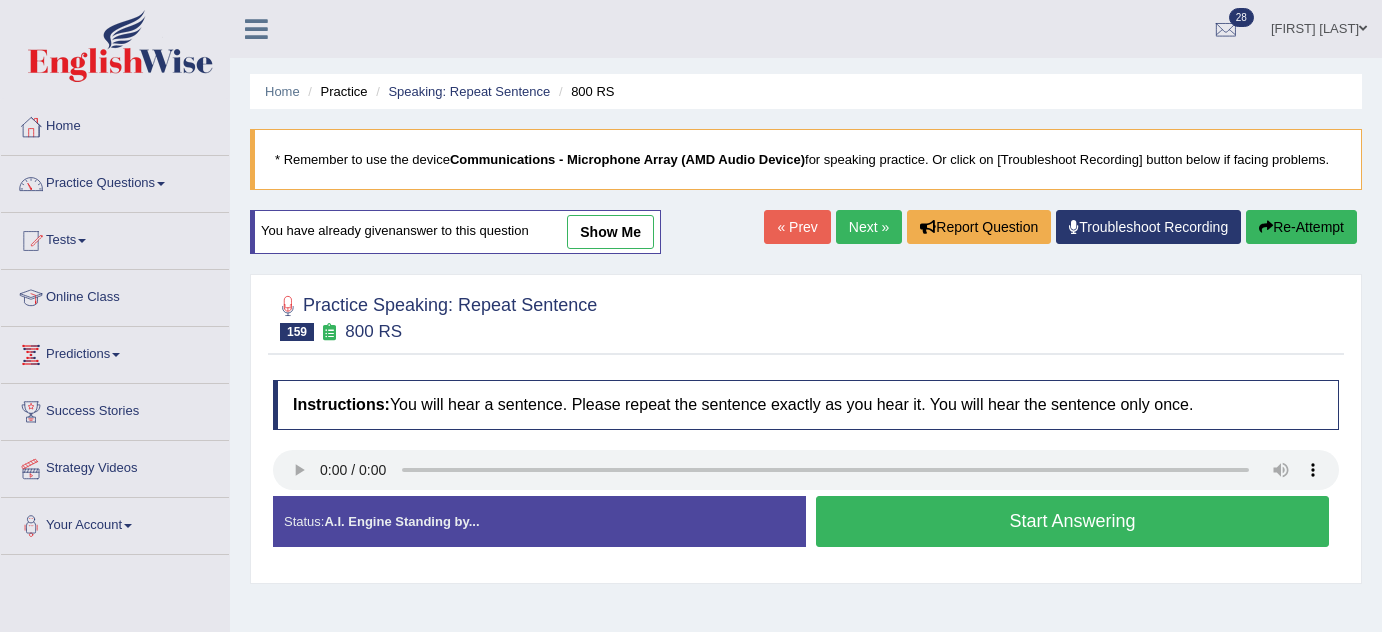 scroll, scrollTop: 0, scrollLeft: 0, axis: both 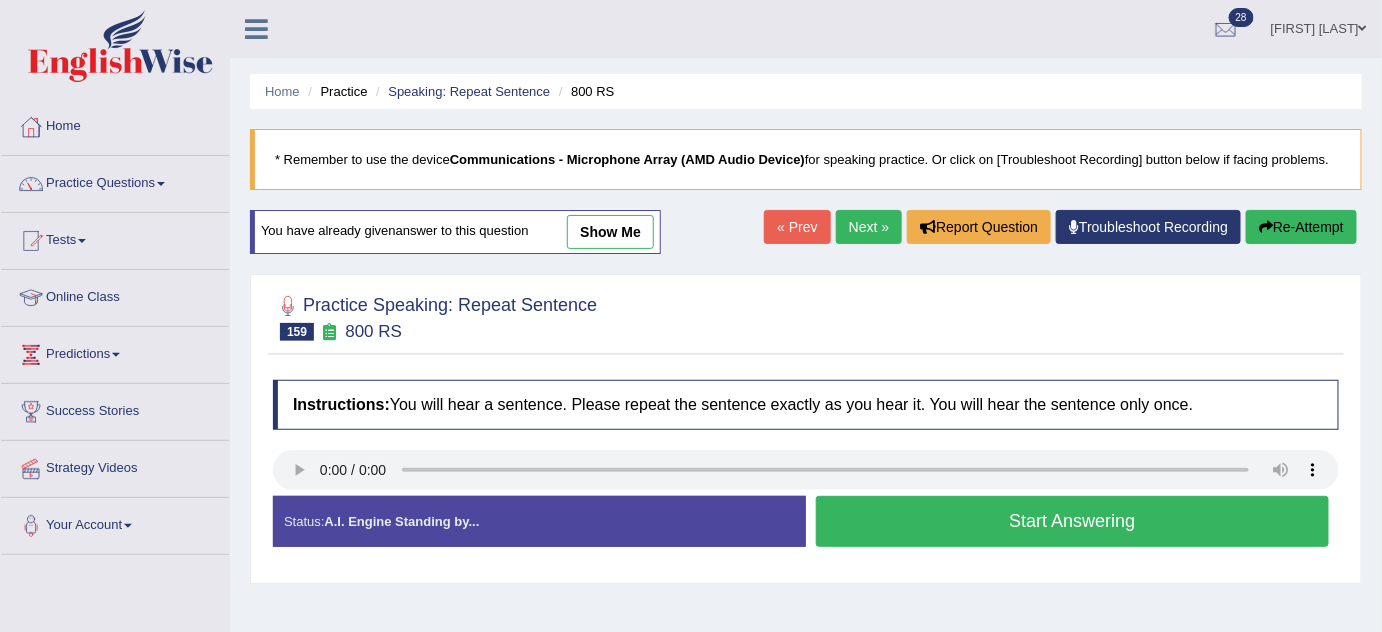 click on "Start Answering" at bounding box center (1072, 521) 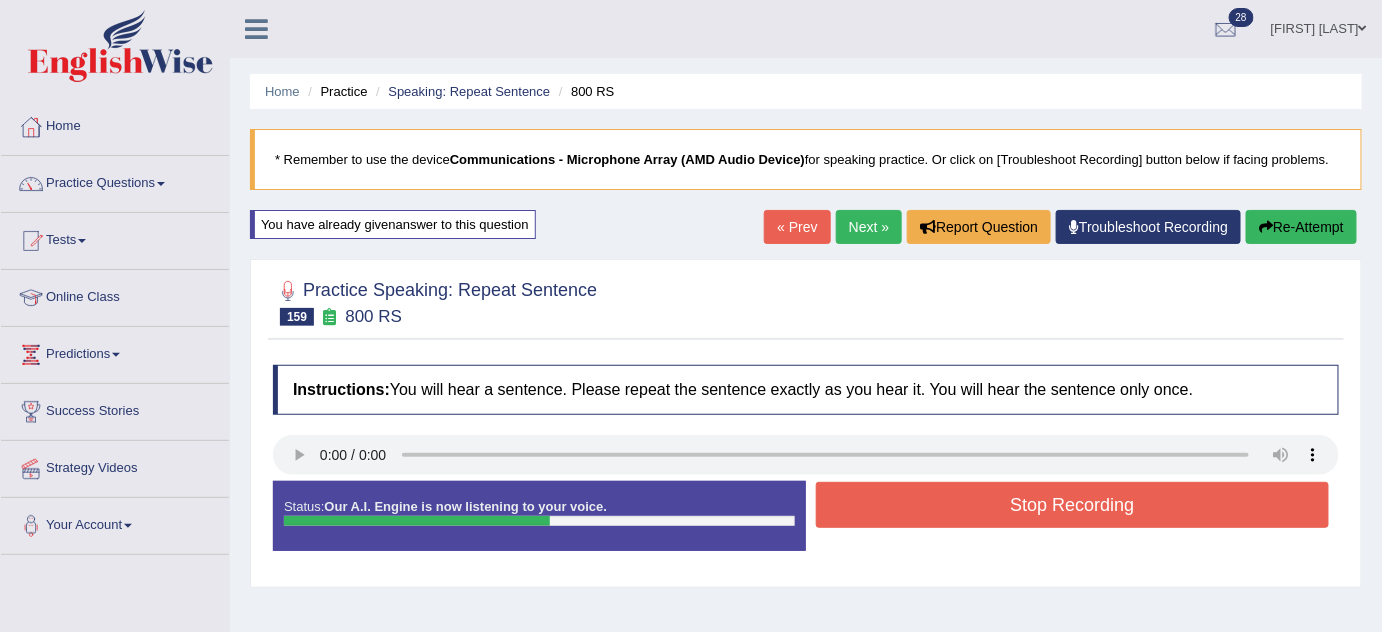 click on "Stop Recording" at bounding box center [1072, 505] 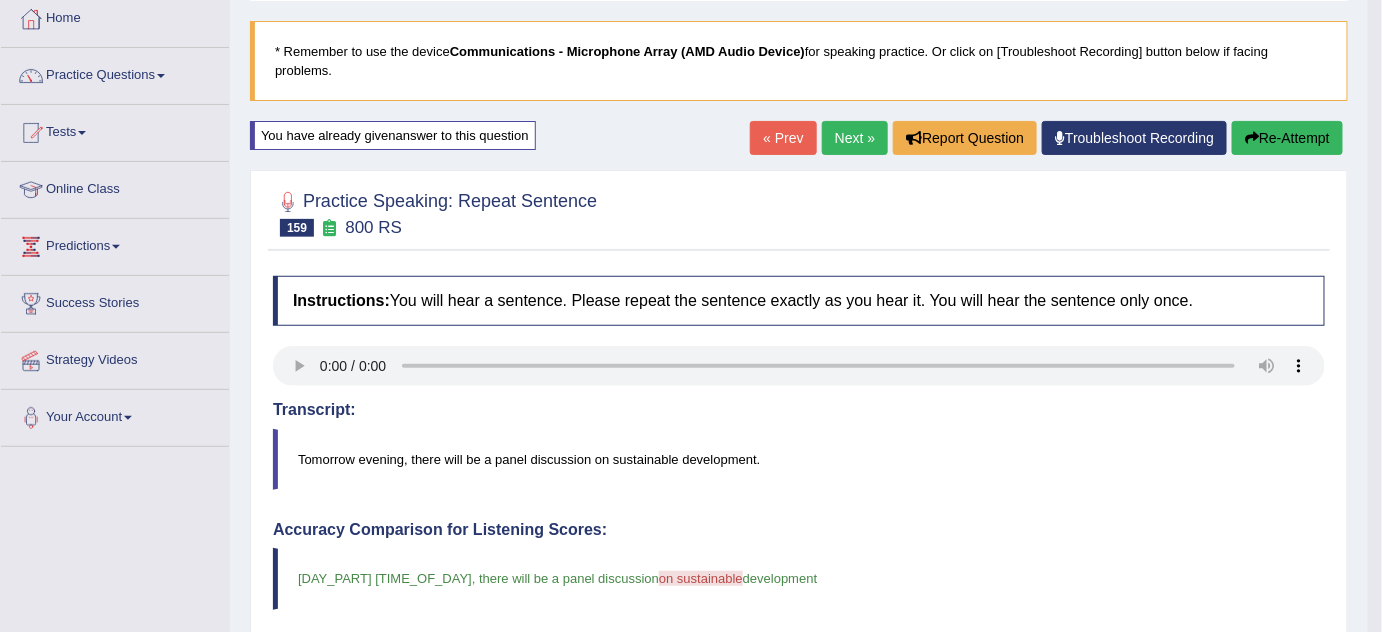 scroll, scrollTop: 94, scrollLeft: 0, axis: vertical 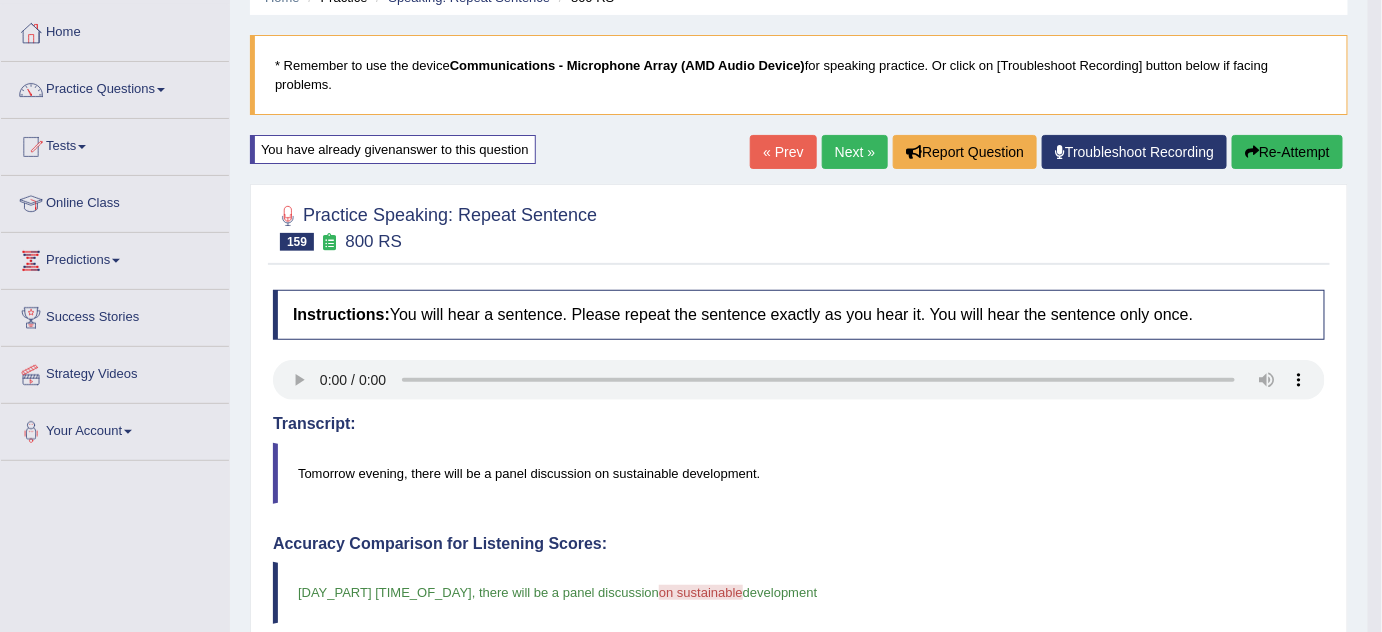 click on "Next »" at bounding box center [855, 152] 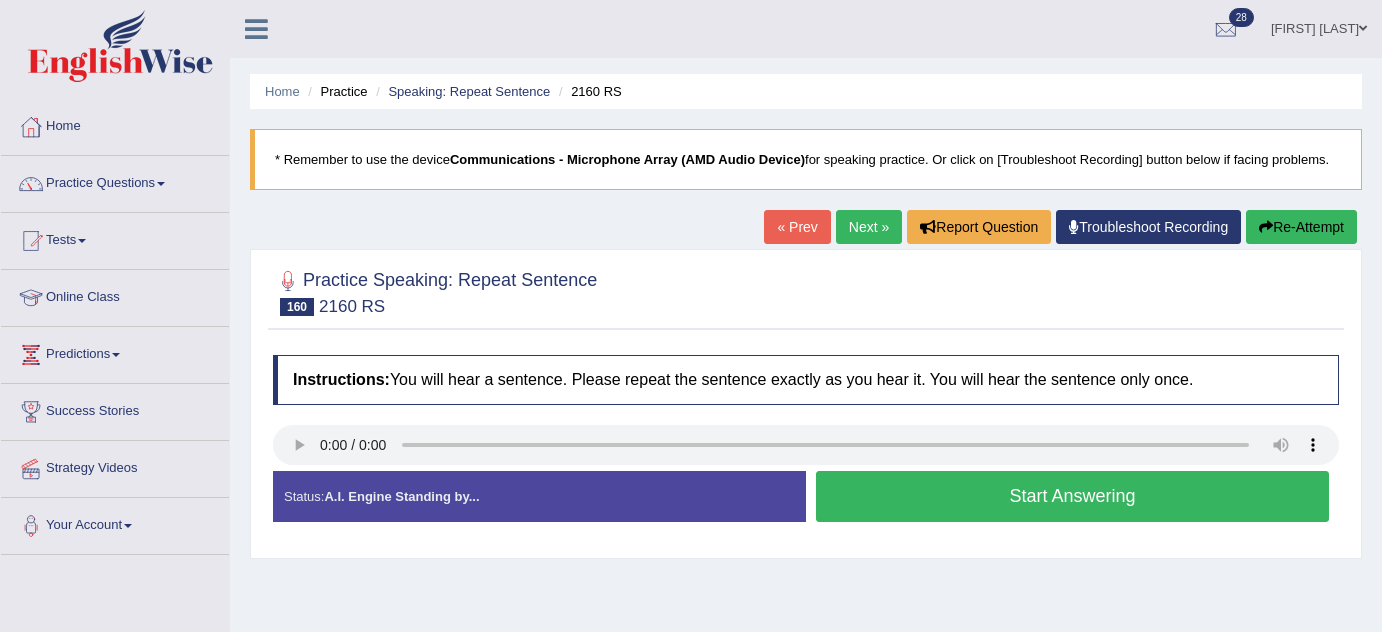 scroll, scrollTop: 130, scrollLeft: 0, axis: vertical 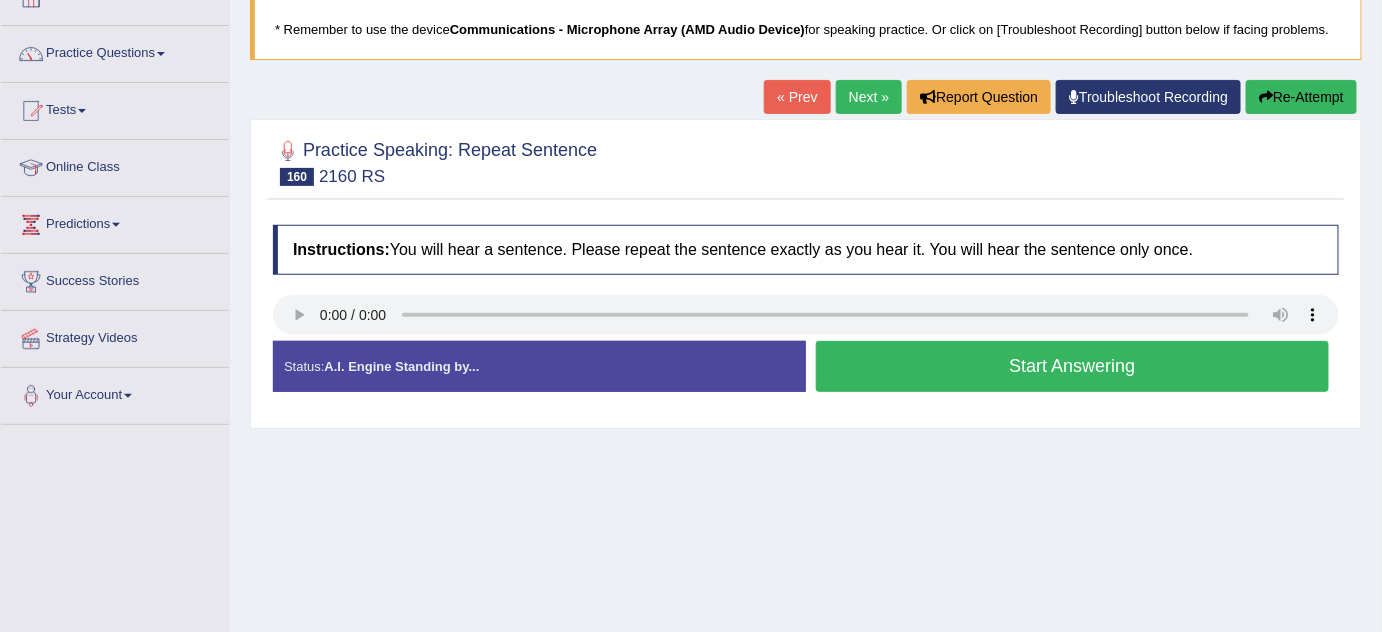 click on "Start Answering" at bounding box center (1072, 366) 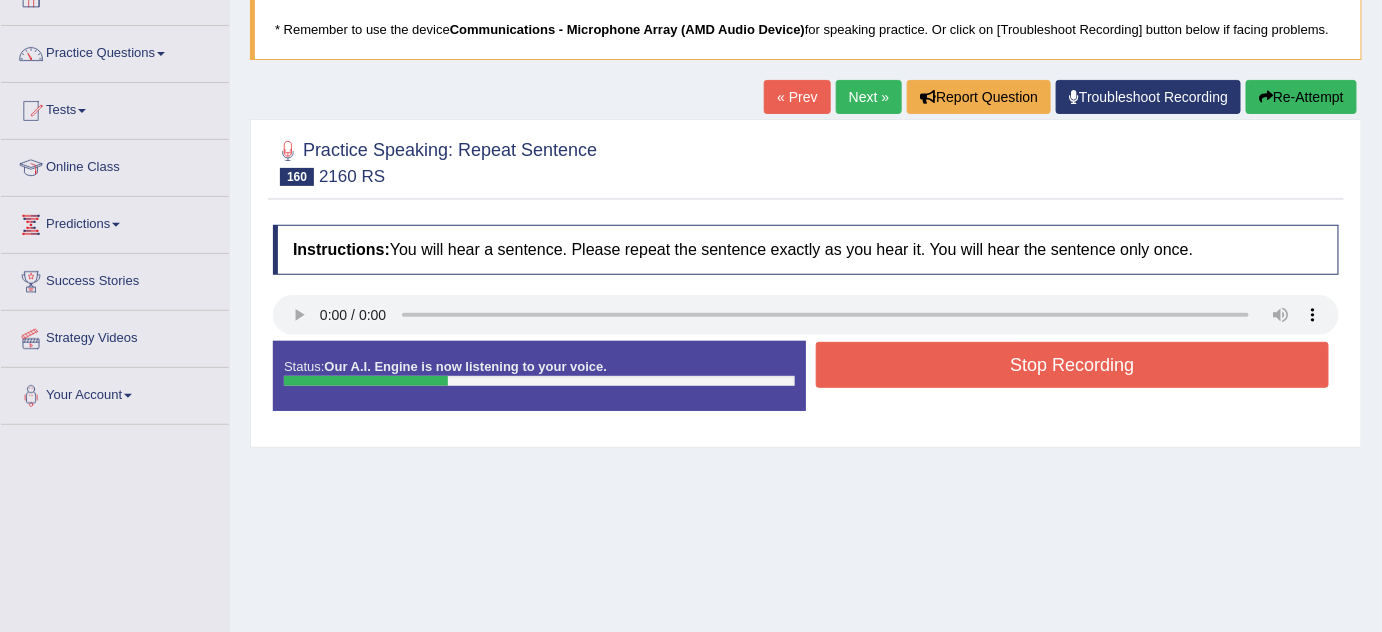 click on "Stop Recording" at bounding box center (1072, 365) 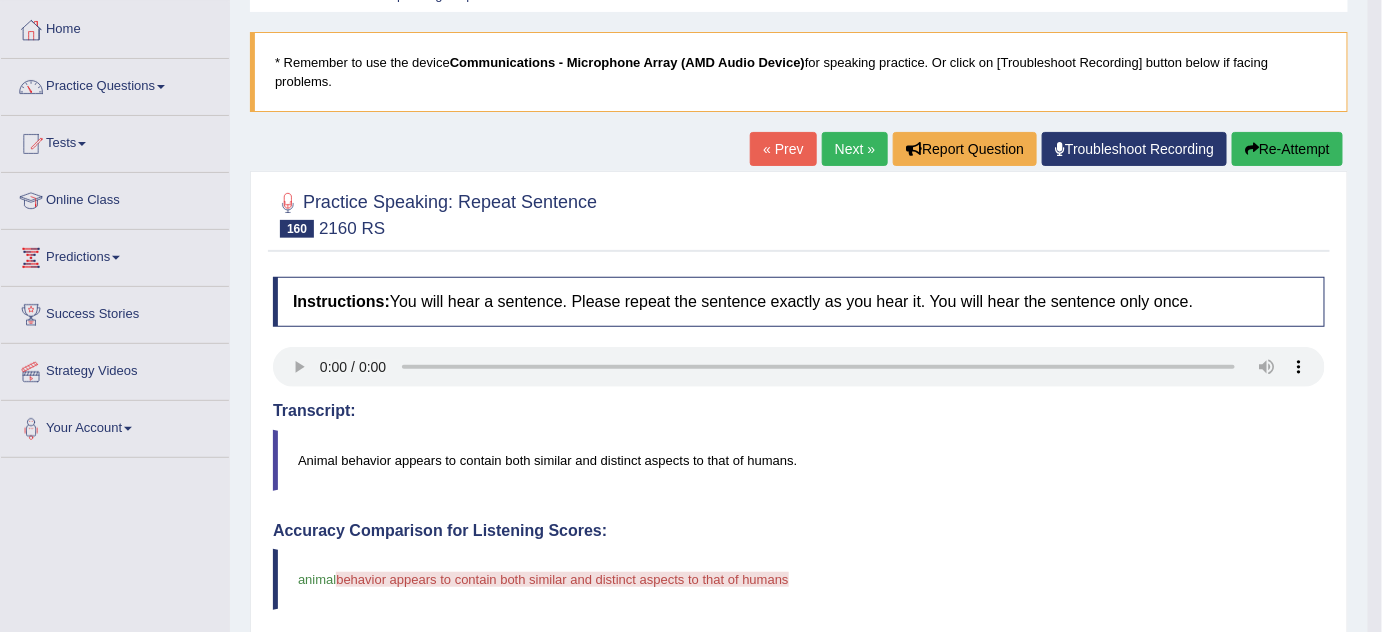scroll, scrollTop: 93, scrollLeft: 0, axis: vertical 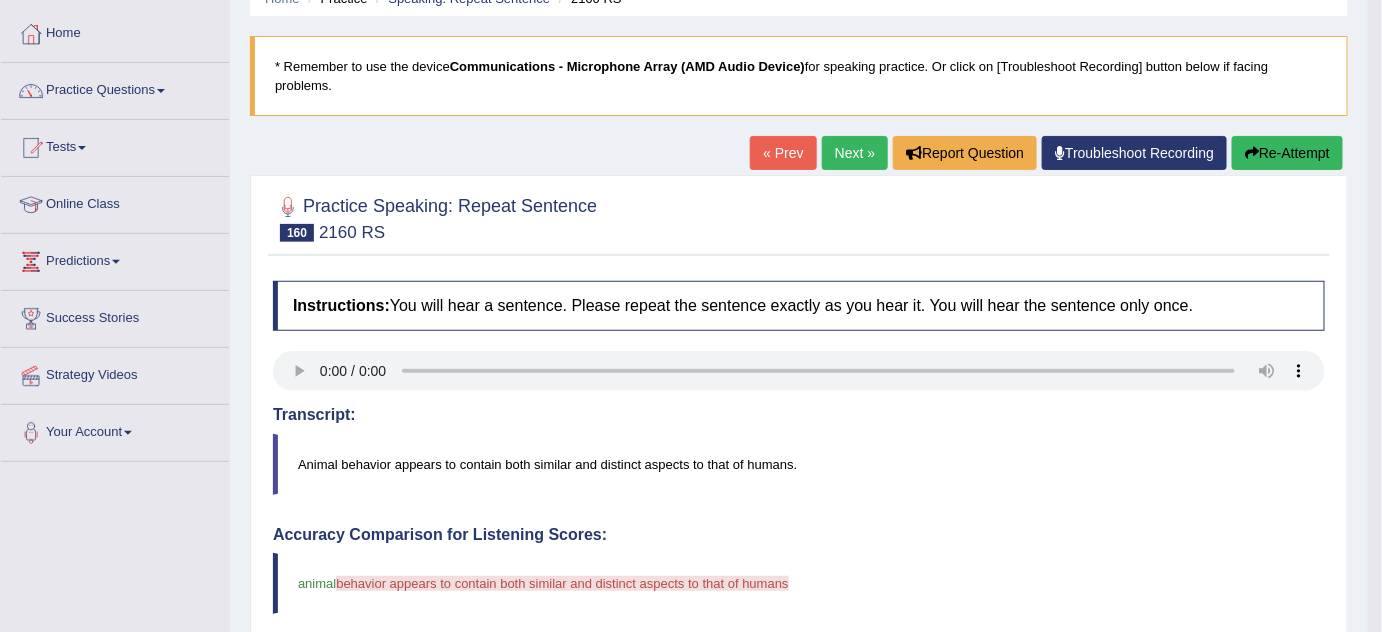 click on "Re-Attempt" at bounding box center (1287, 153) 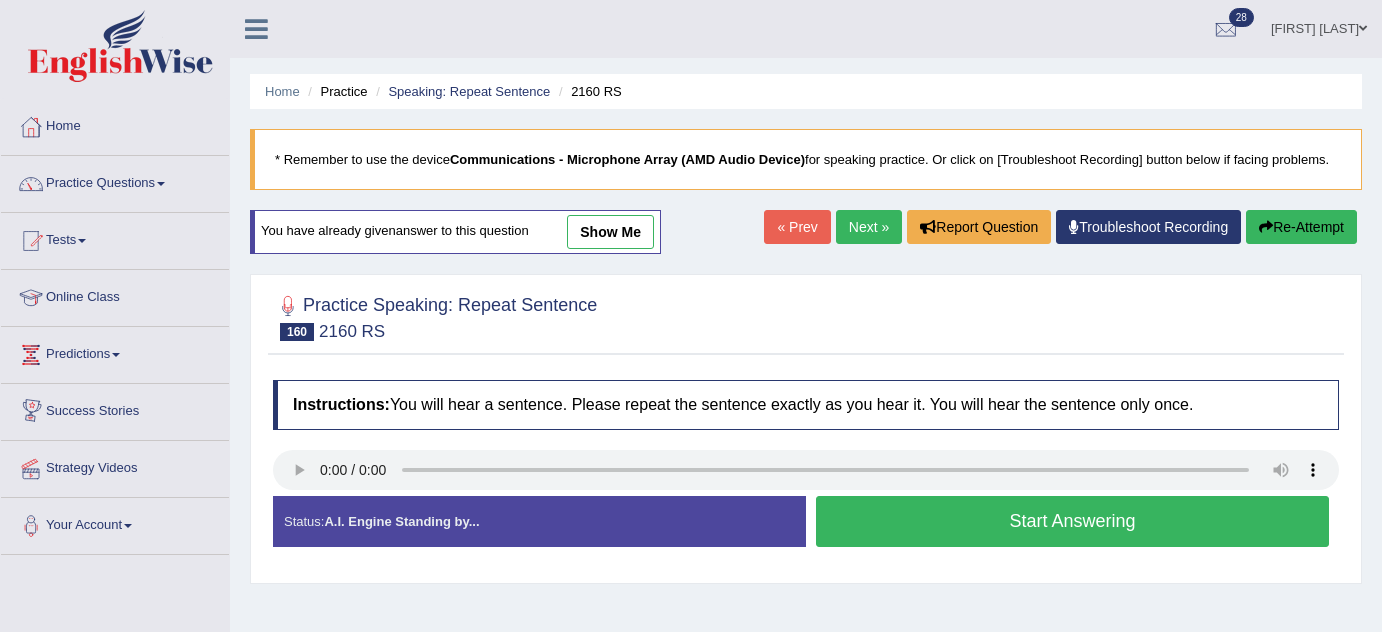 scroll, scrollTop: 125, scrollLeft: 0, axis: vertical 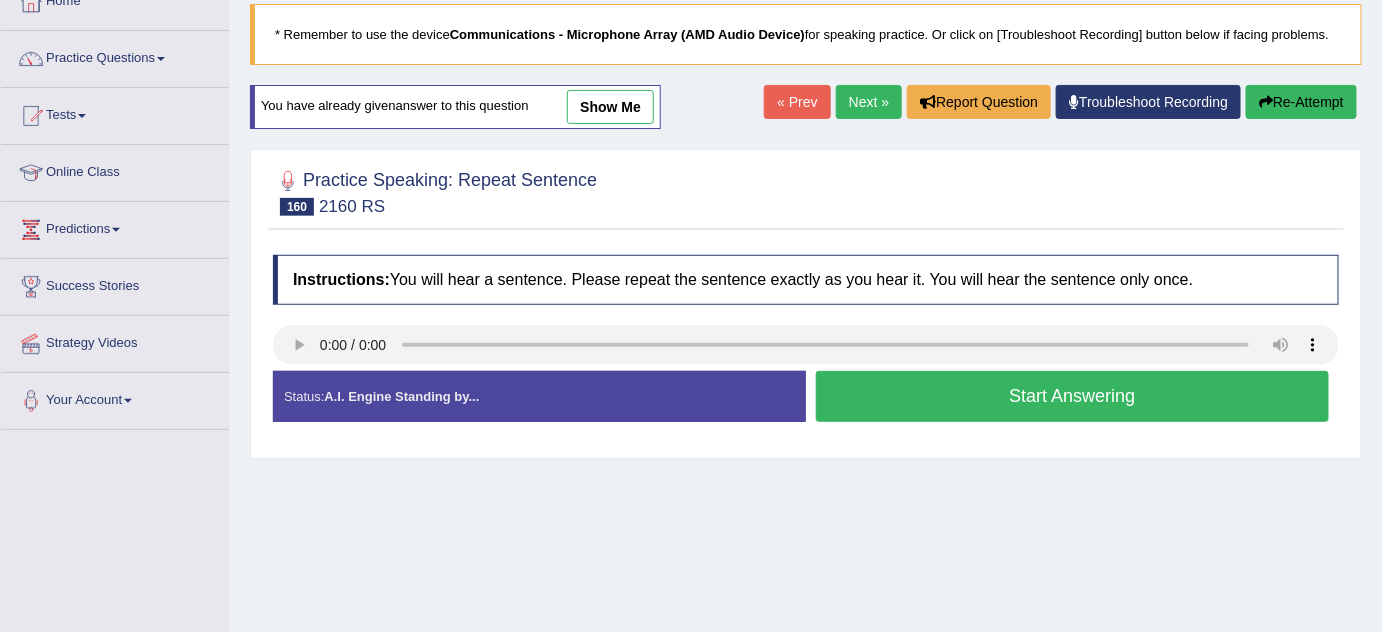 click on "Start Answering" at bounding box center (1072, 396) 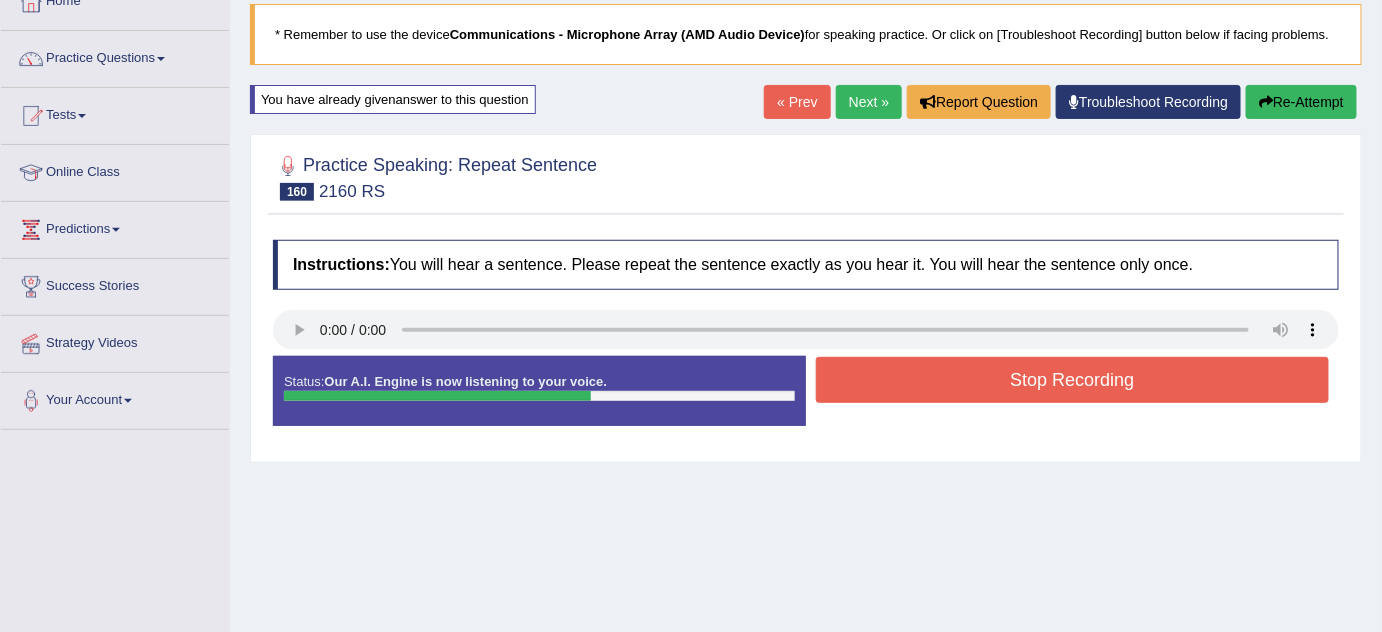click on "Stop Recording" at bounding box center (1072, 380) 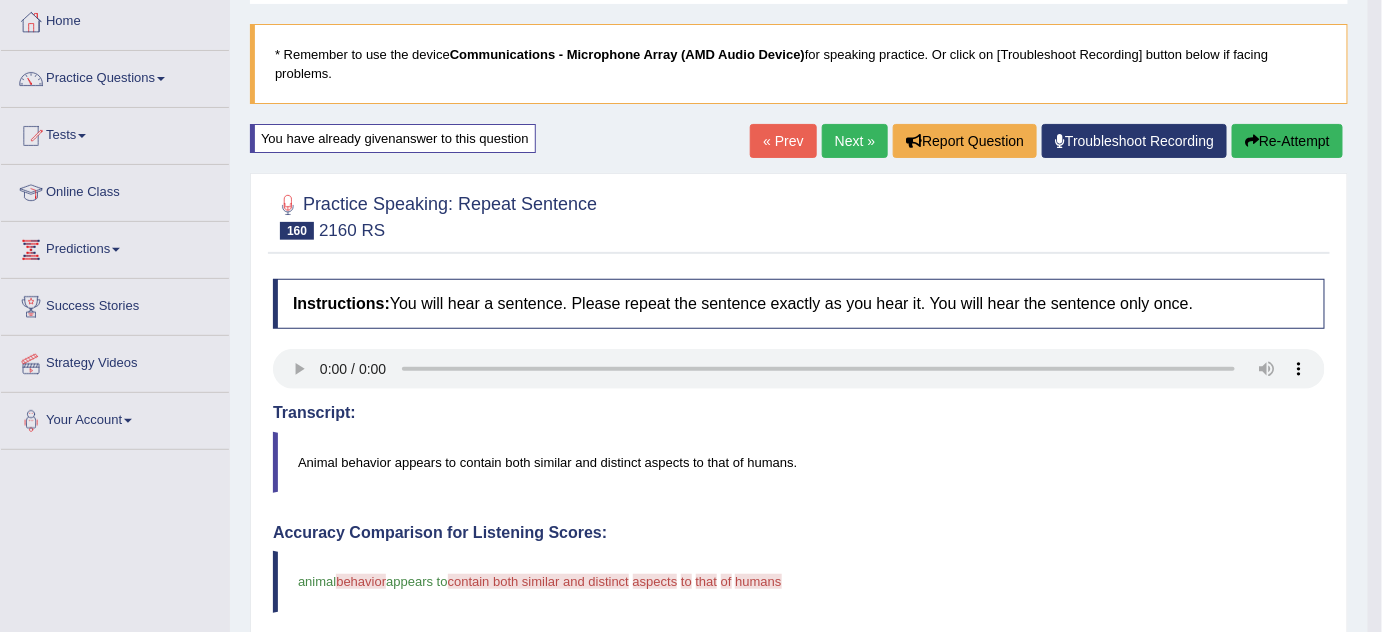 scroll, scrollTop: 104, scrollLeft: 0, axis: vertical 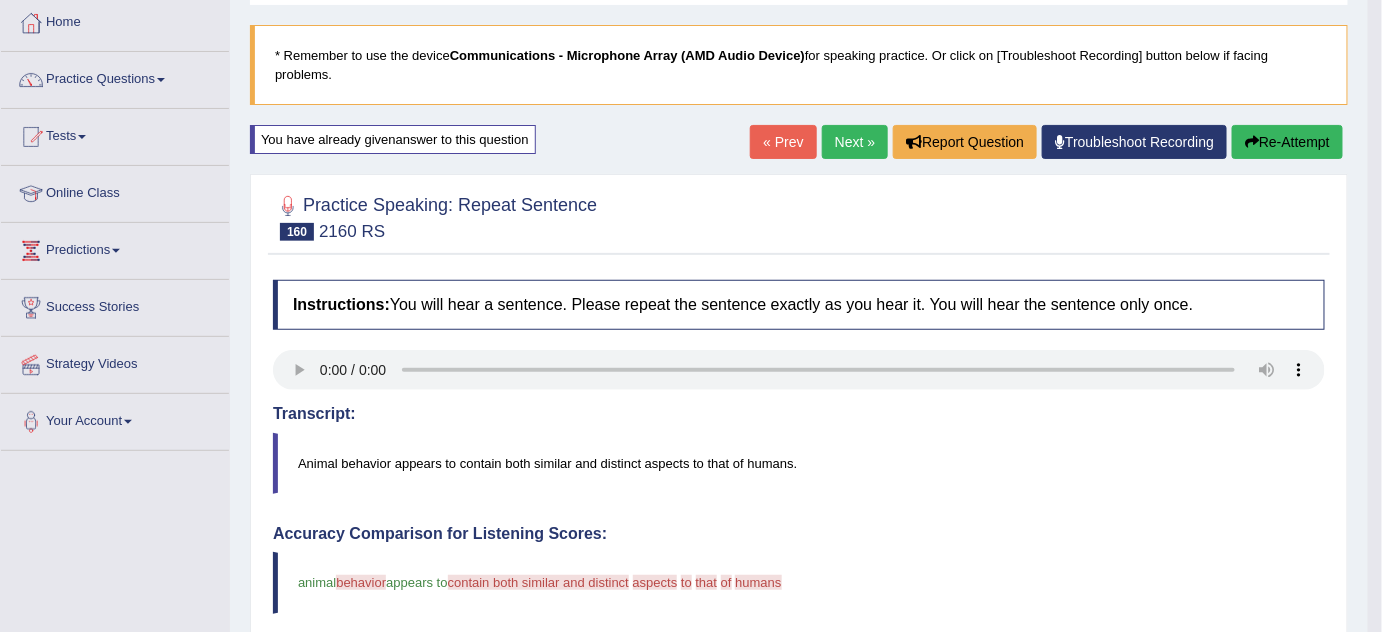 click on "Next »" at bounding box center [855, 142] 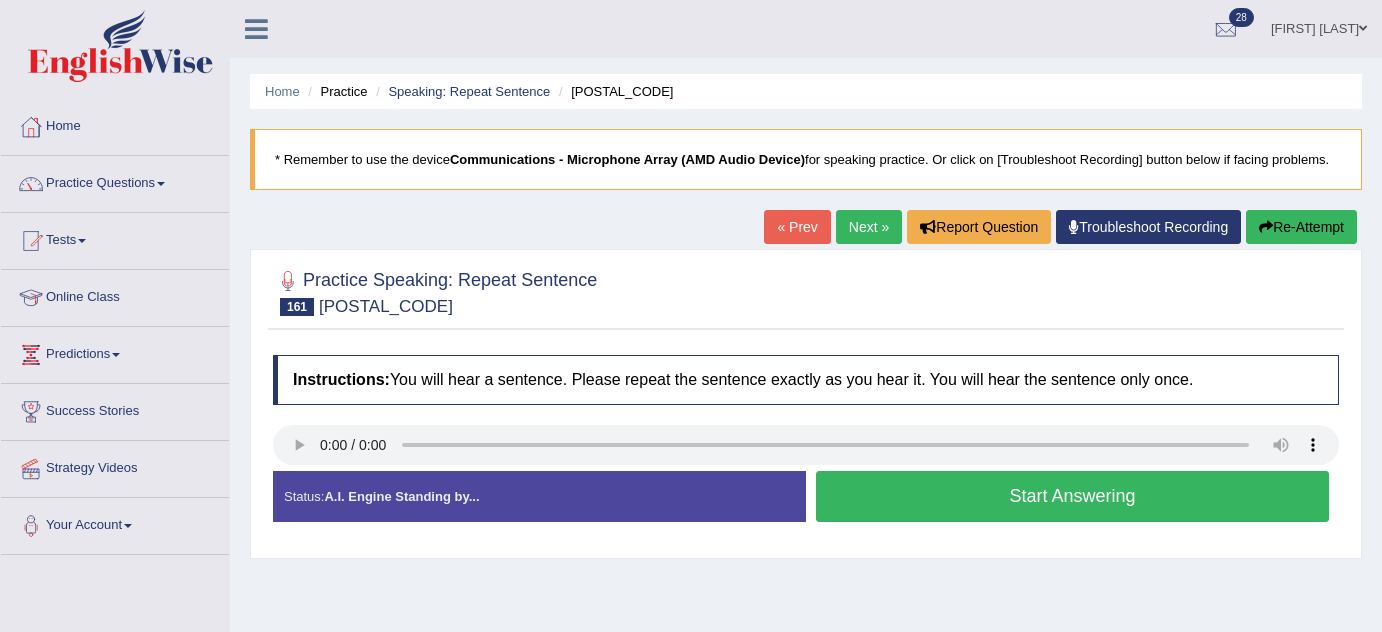 scroll, scrollTop: 208, scrollLeft: 0, axis: vertical 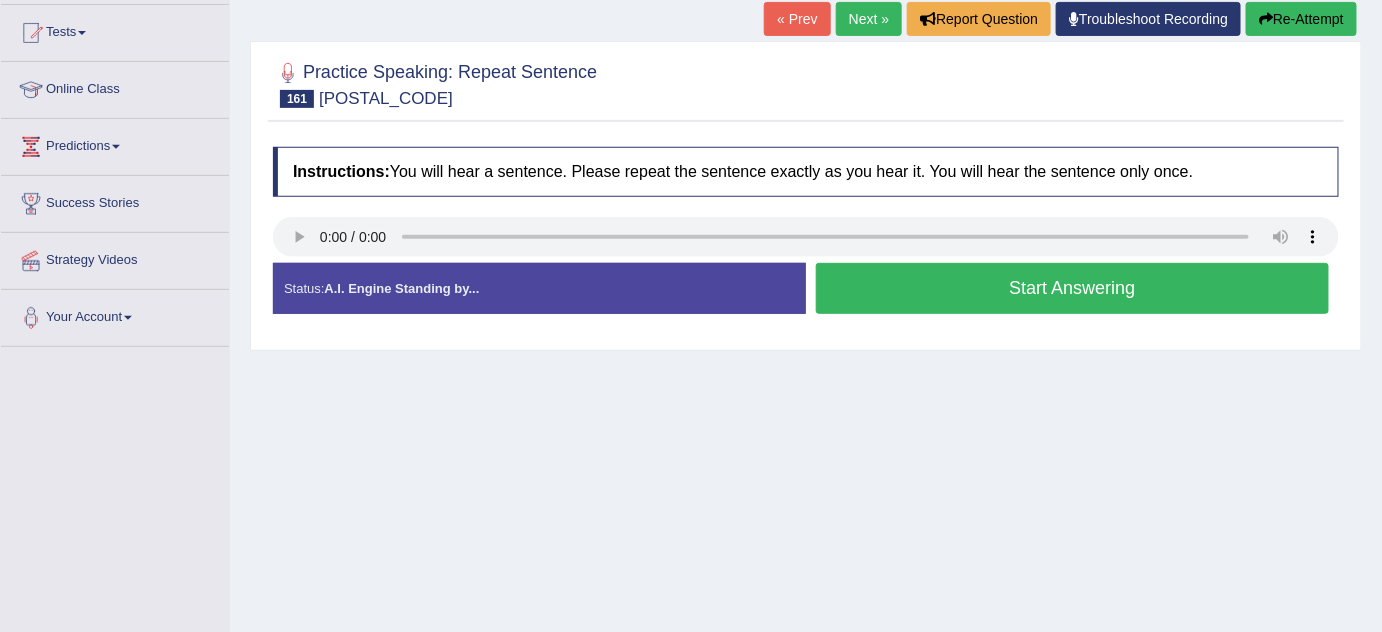 click on "Start Answering" at bounding box center [1072, 288] 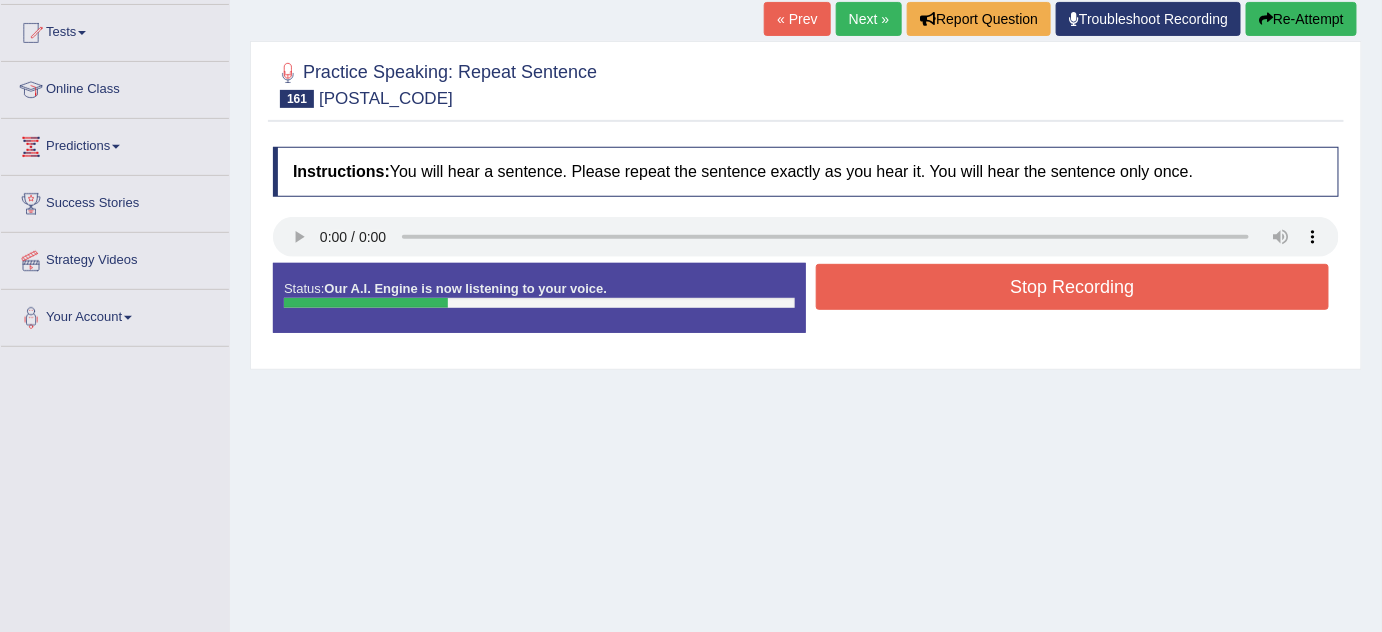 click on "Stop Recording" at bounding box center (1072, 287) 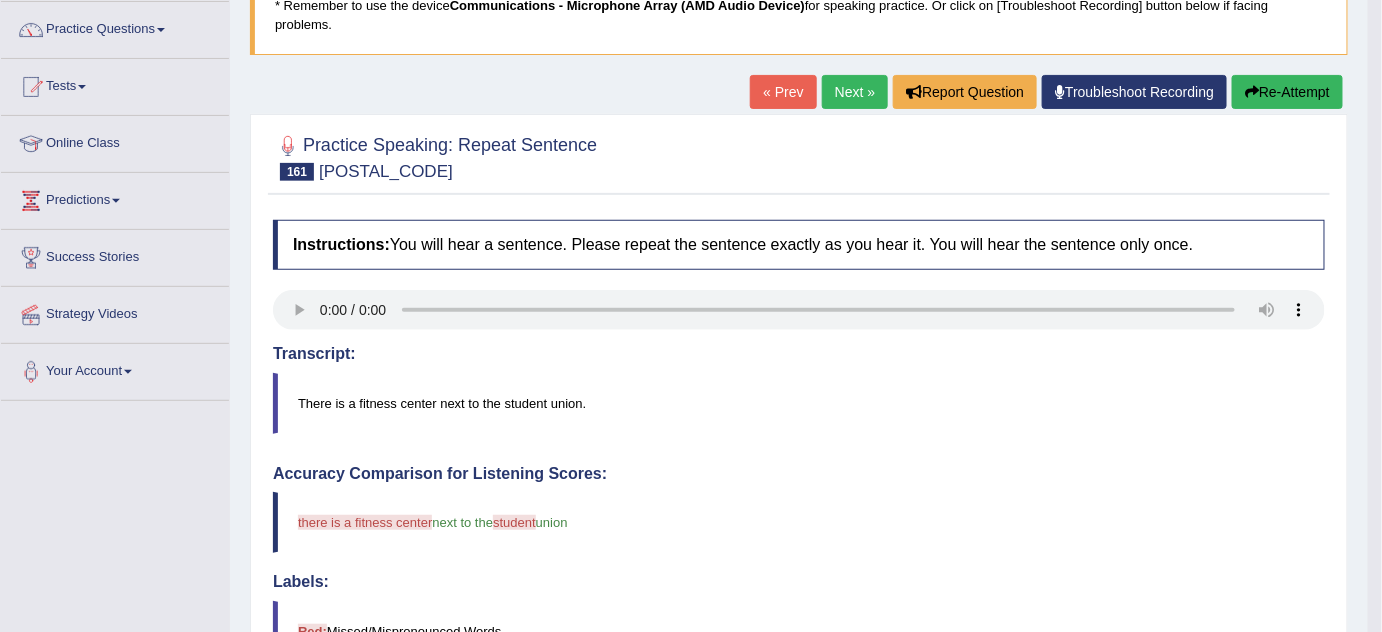 scroll, scrollTop: 152, scrollLeft: 0, axis: vertical 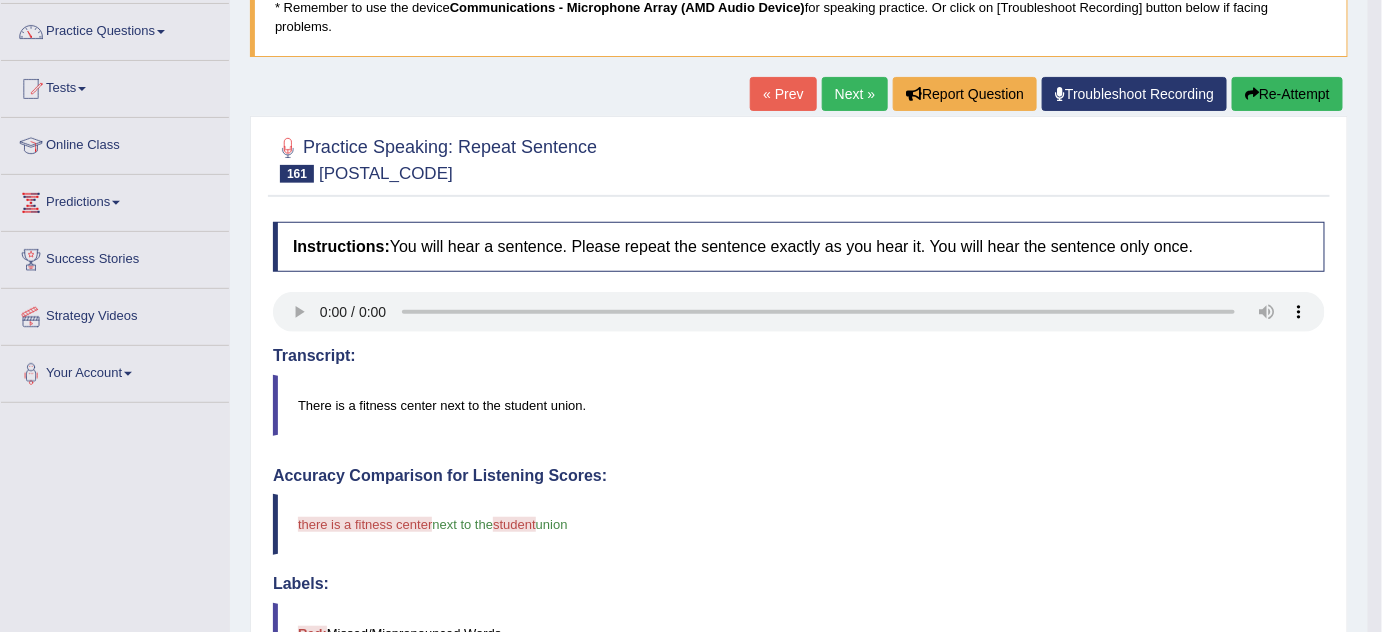 click on "Re-Attempt" at bounding box center (1287, 94) 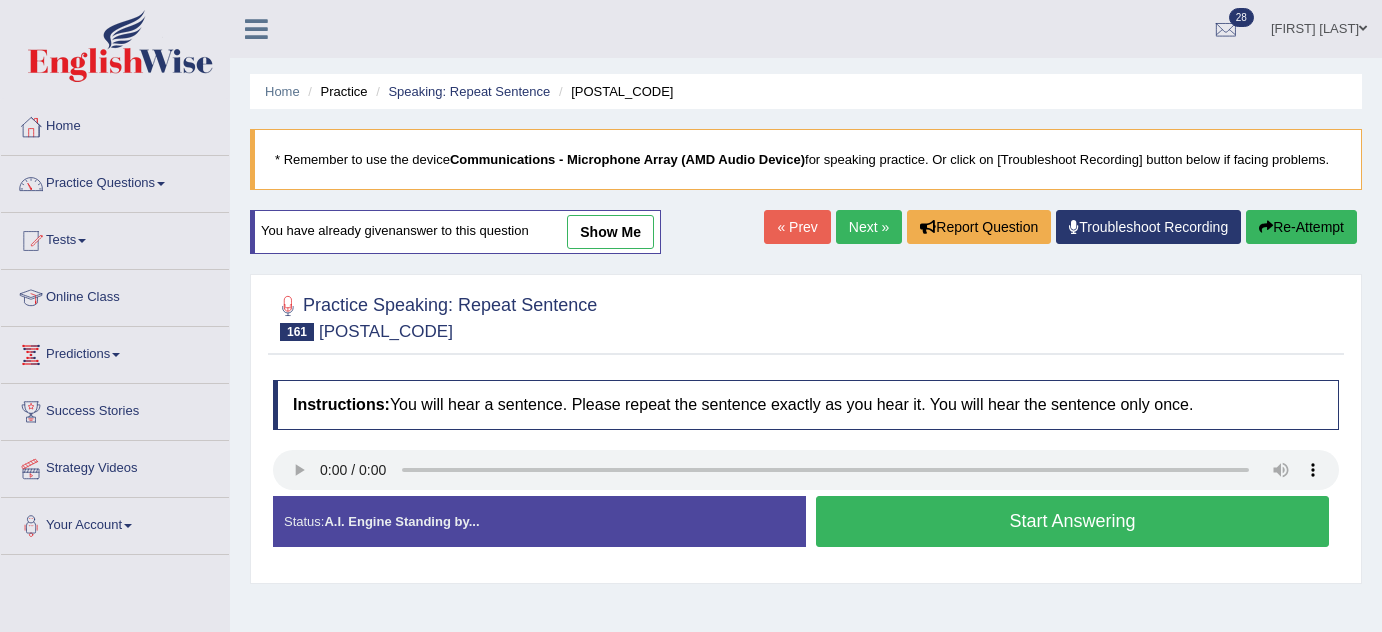 scroll, scrollTop: 258, scrollLeft: 0, axis: vertical 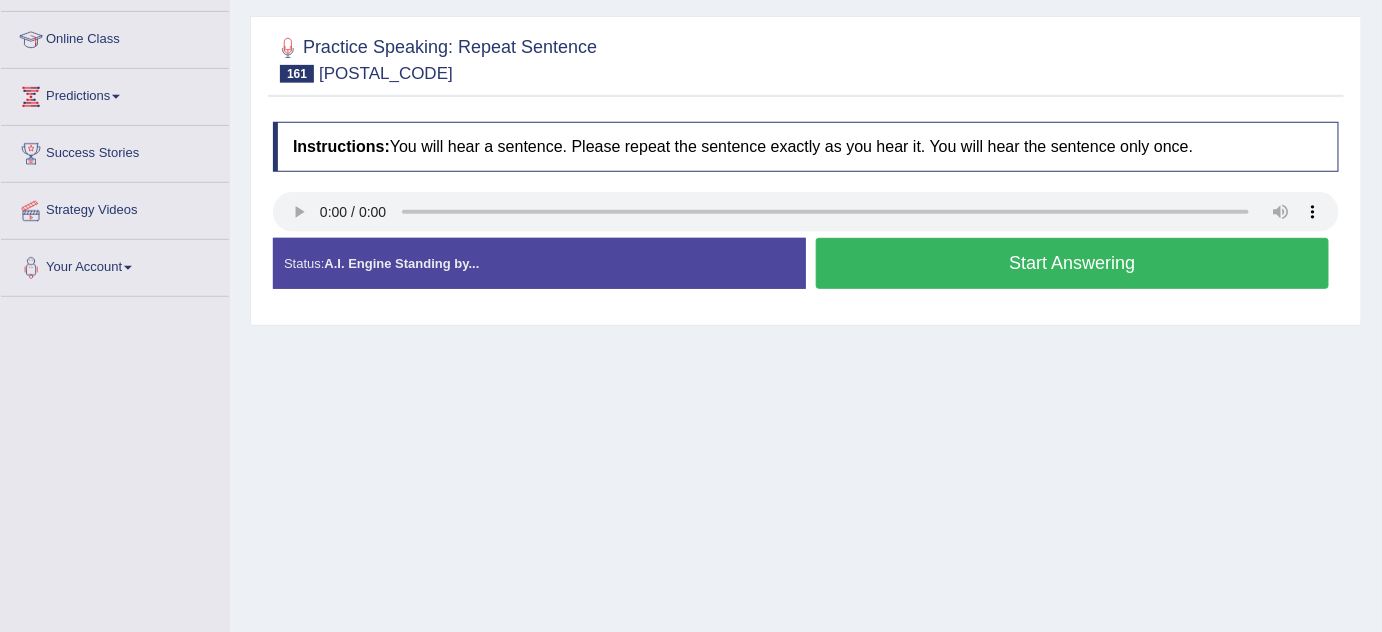 click on "Start Answering" at bounding box center (1072, 263) 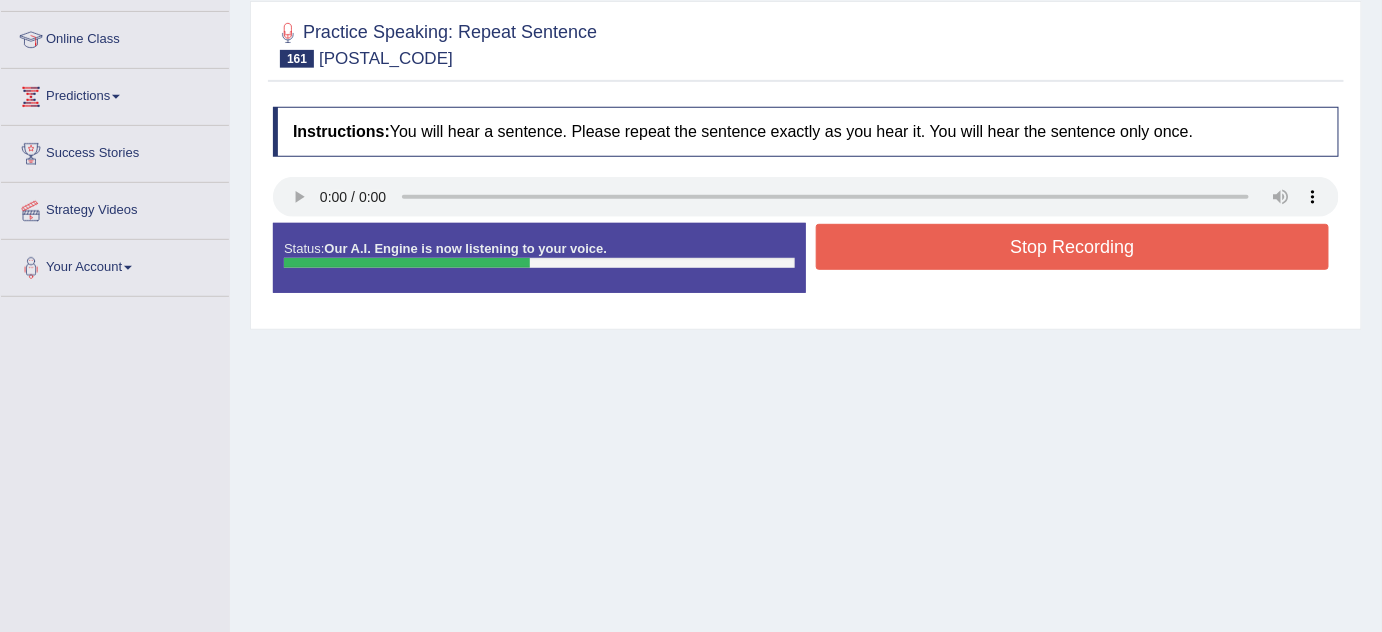 click on "Stop Recording" at bounding box center [1072, 247] 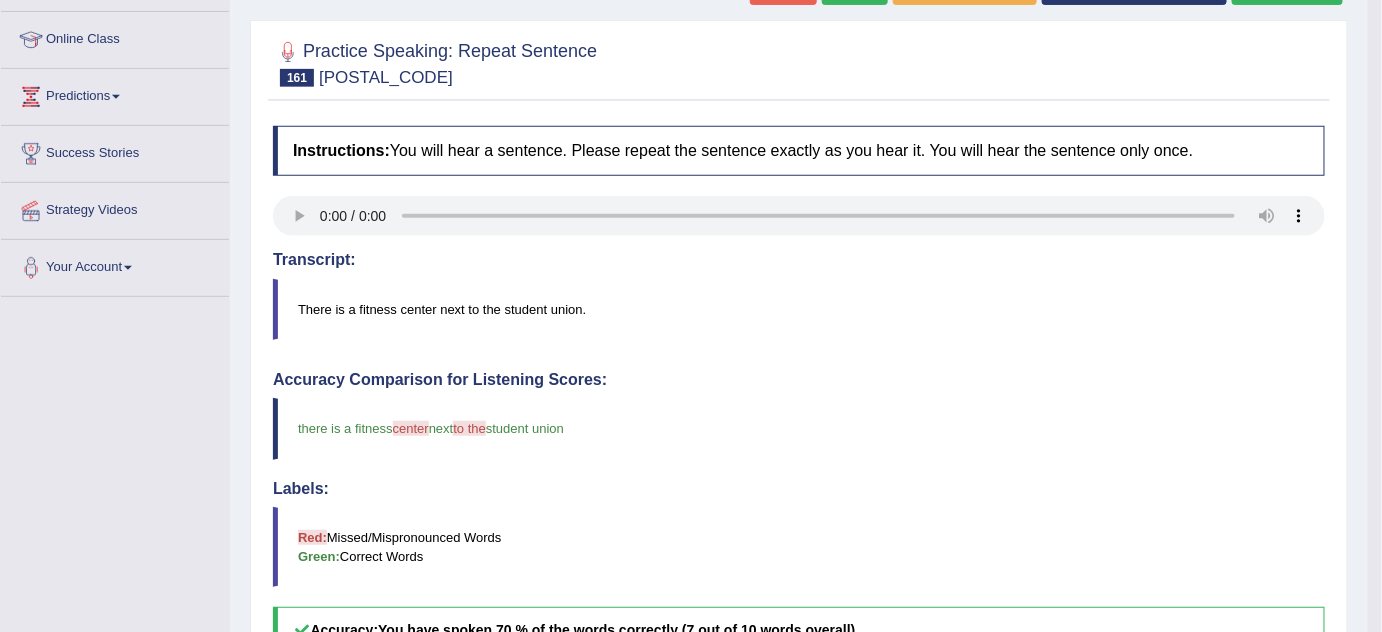 scroll, scrollTop: 211, scrollLeft: 0, axis: vertical 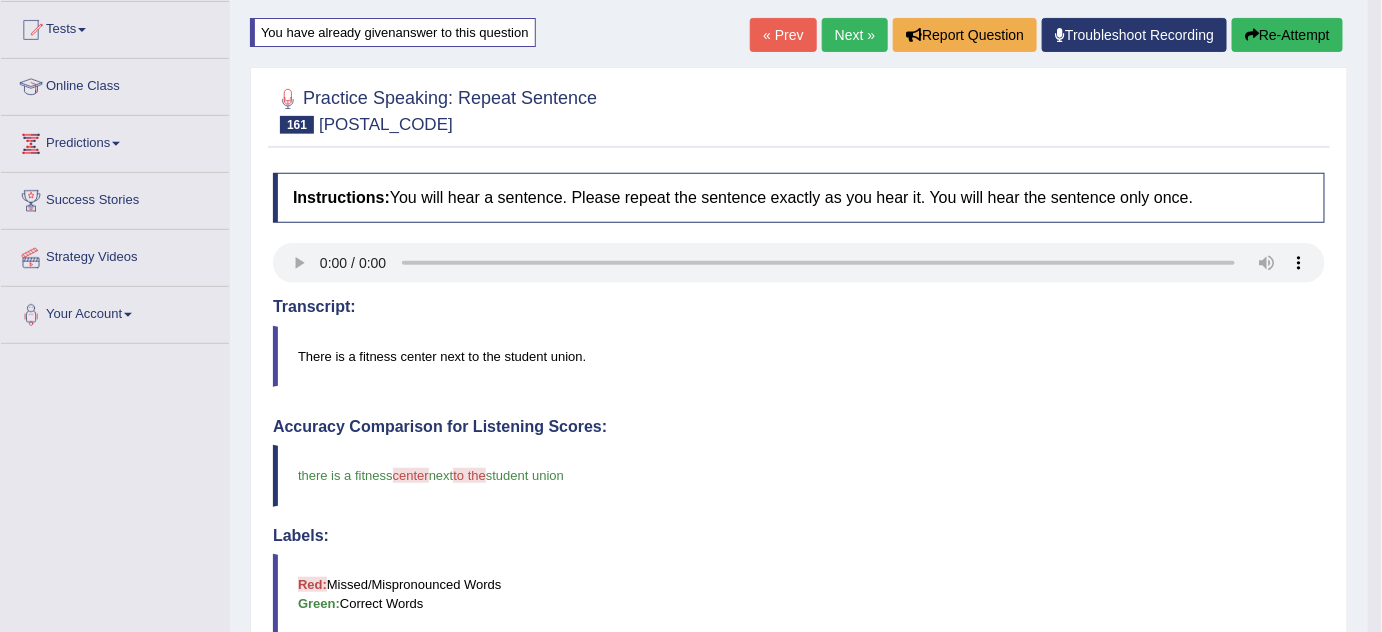click on "Next »" at bounding box center [855, 35] 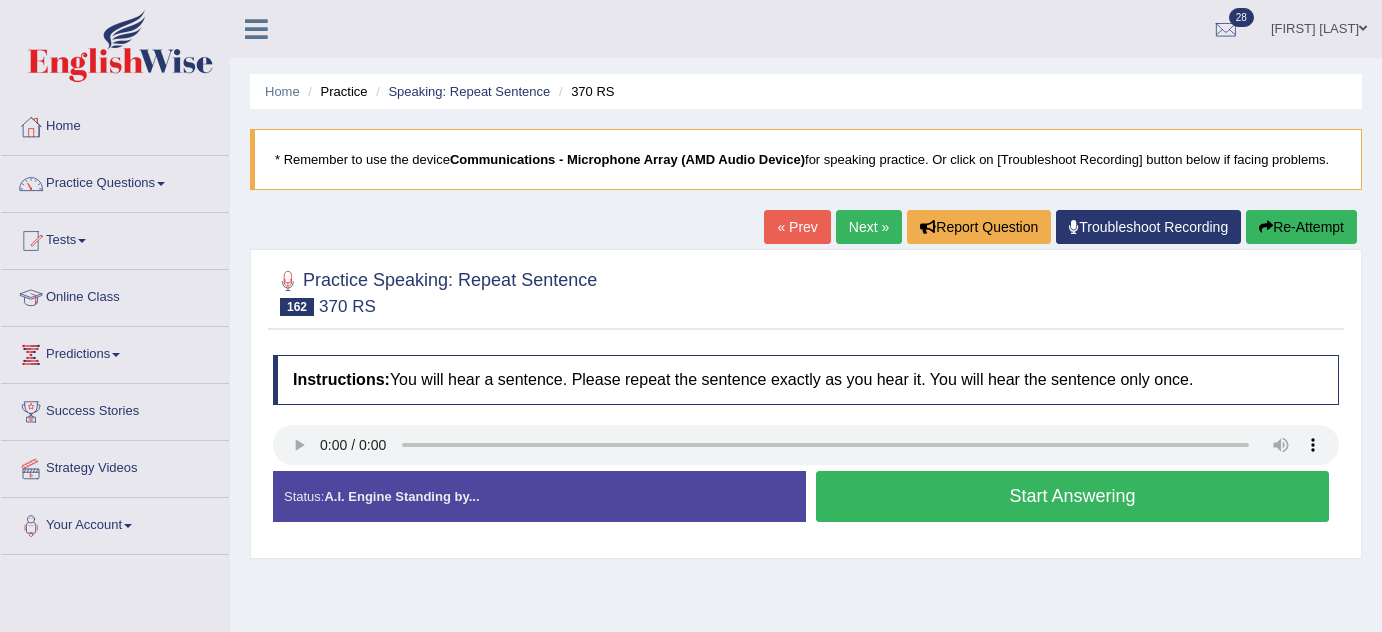 scroll, scrollTop: 114, scrollLeft: 0, axis: vertical 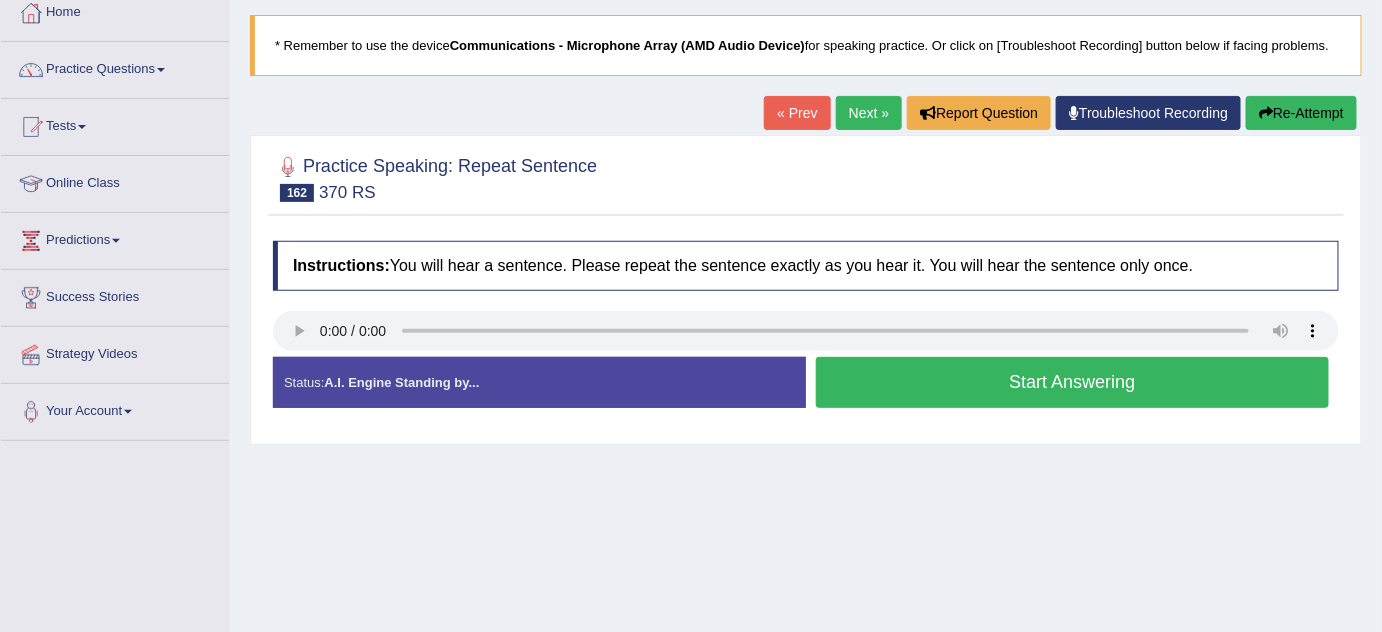 click on "Start Answering" at bounding box center [1072, 382] 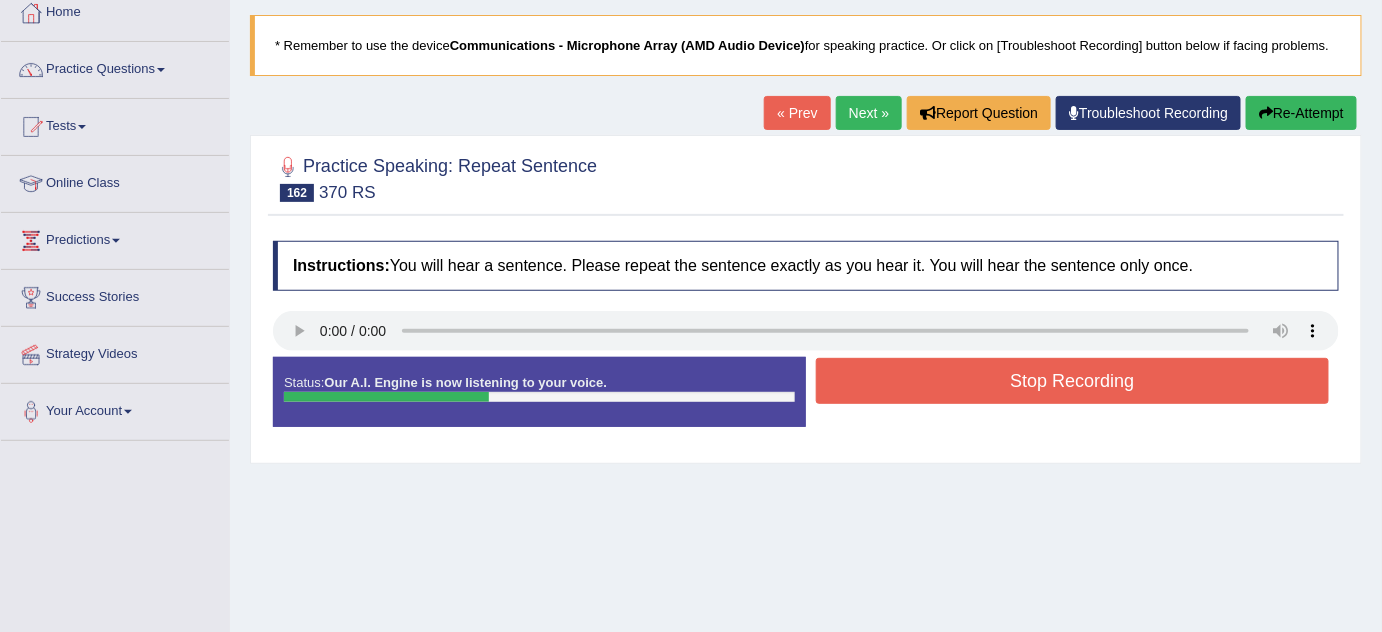 click on "Stop Recording" at bounding box center [1072, 381] 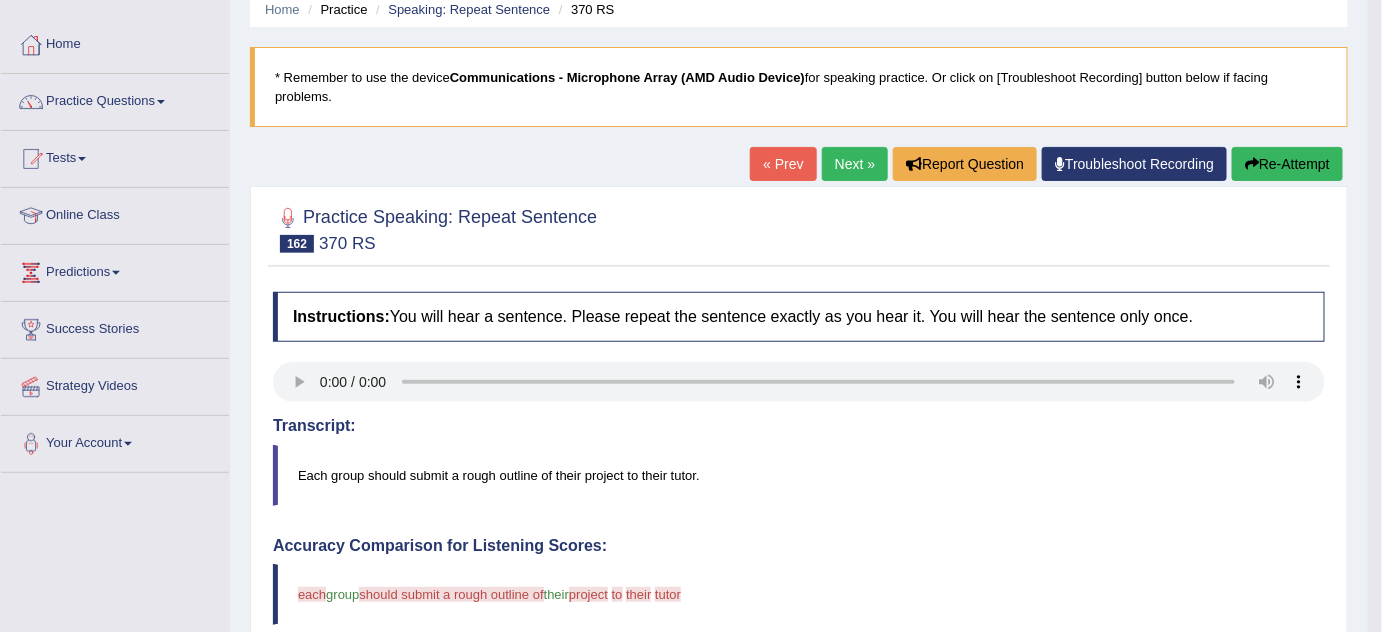 scroll, scrollTop: 72, scrollLeft: 0, axis: vertical 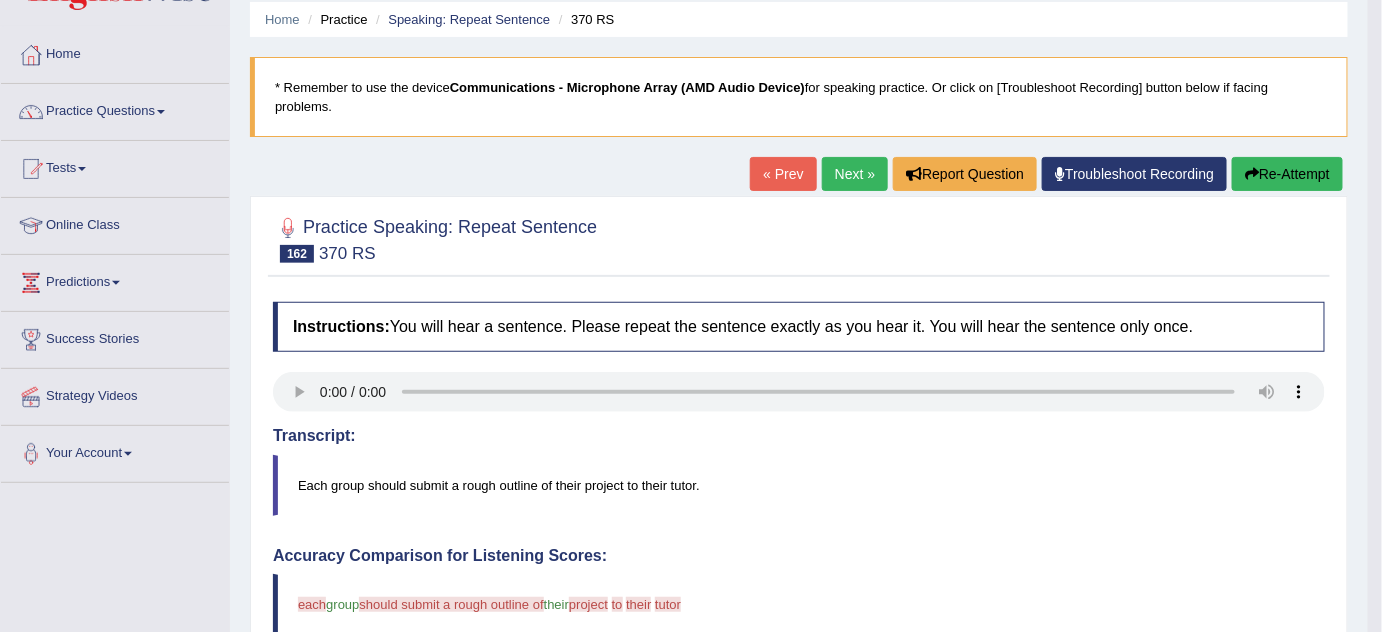 click on "Re-Attempt" at bounding box center [1287, 174] 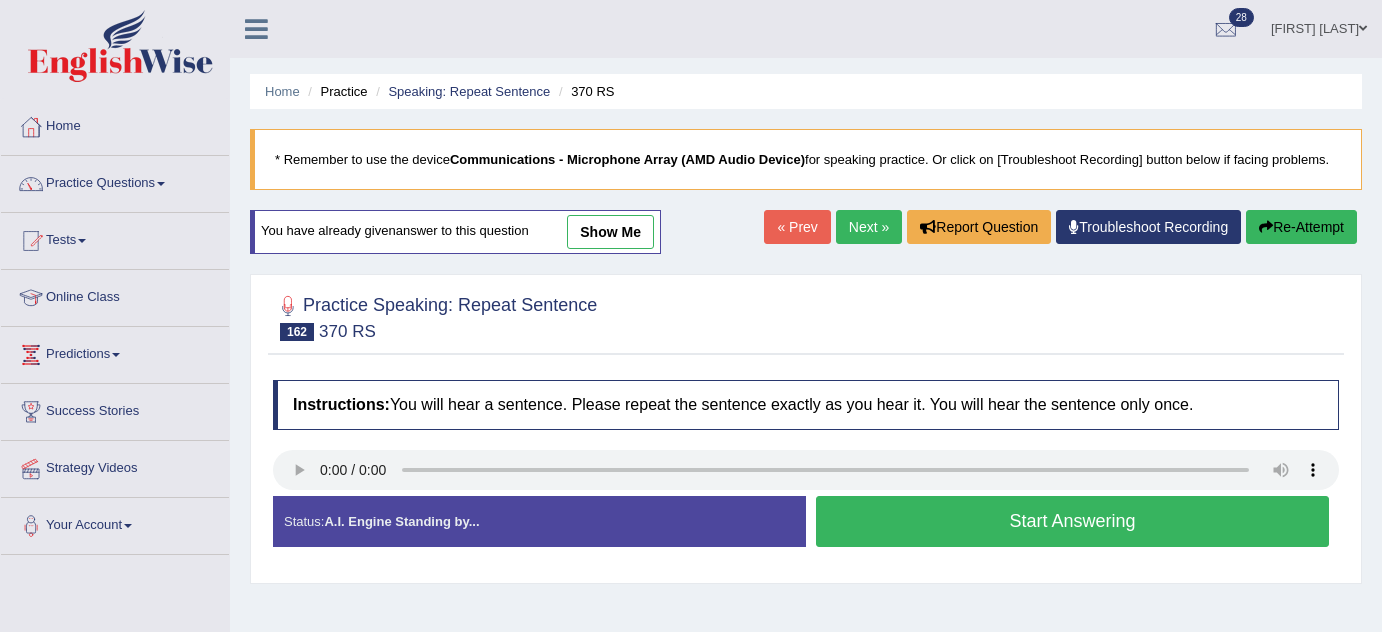 scroll, scrollTop: 72, scrollLeft: 0, axis: vertical 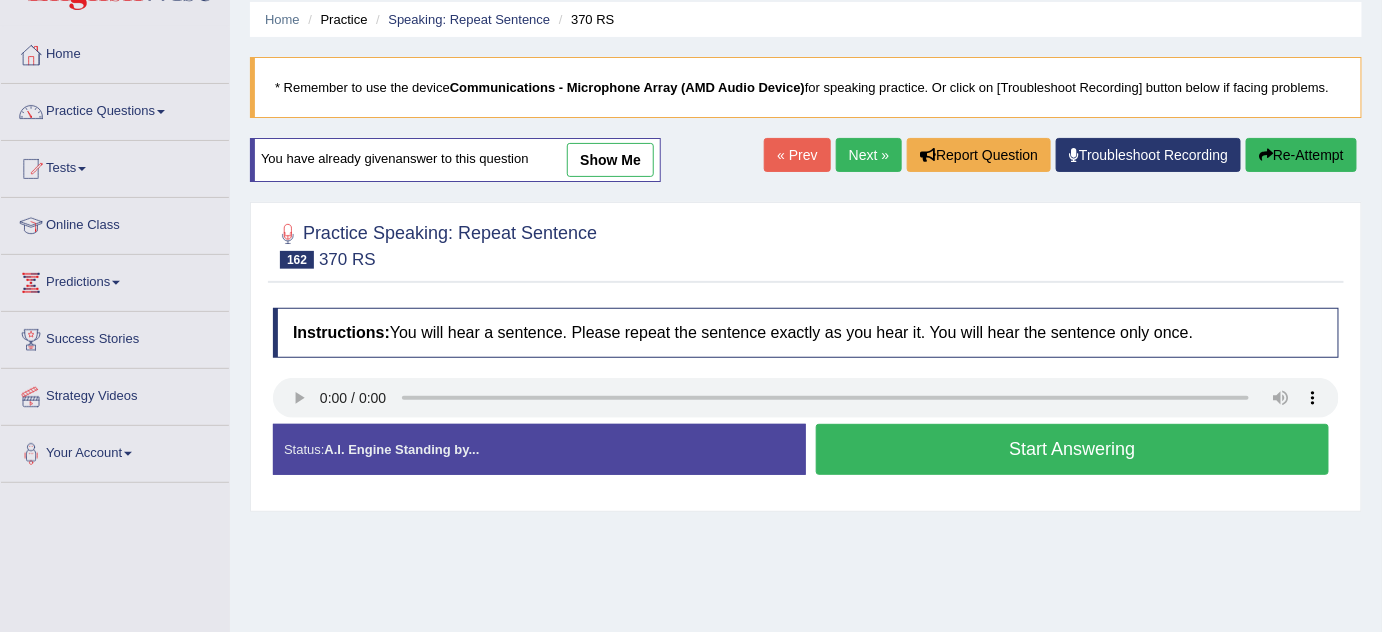 click on "Start Answering" at bounding box center [1072, 449] 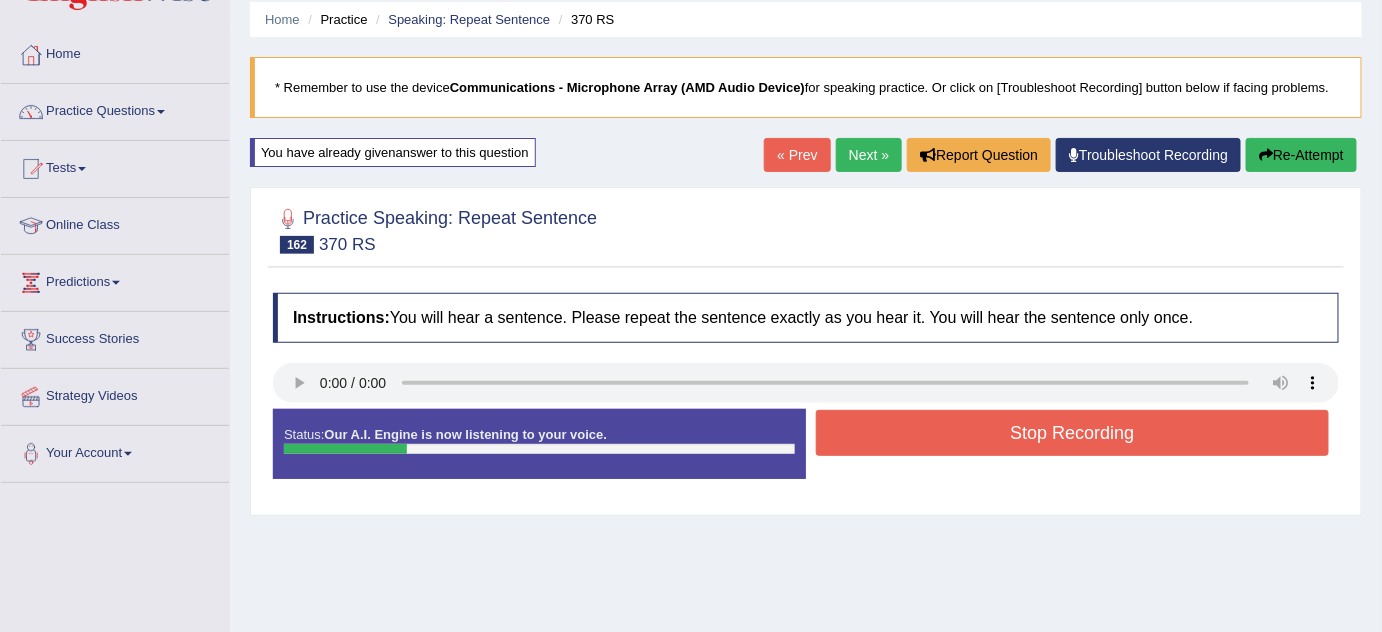 click on "Stop Recording" at bounding box center [1072, 433] 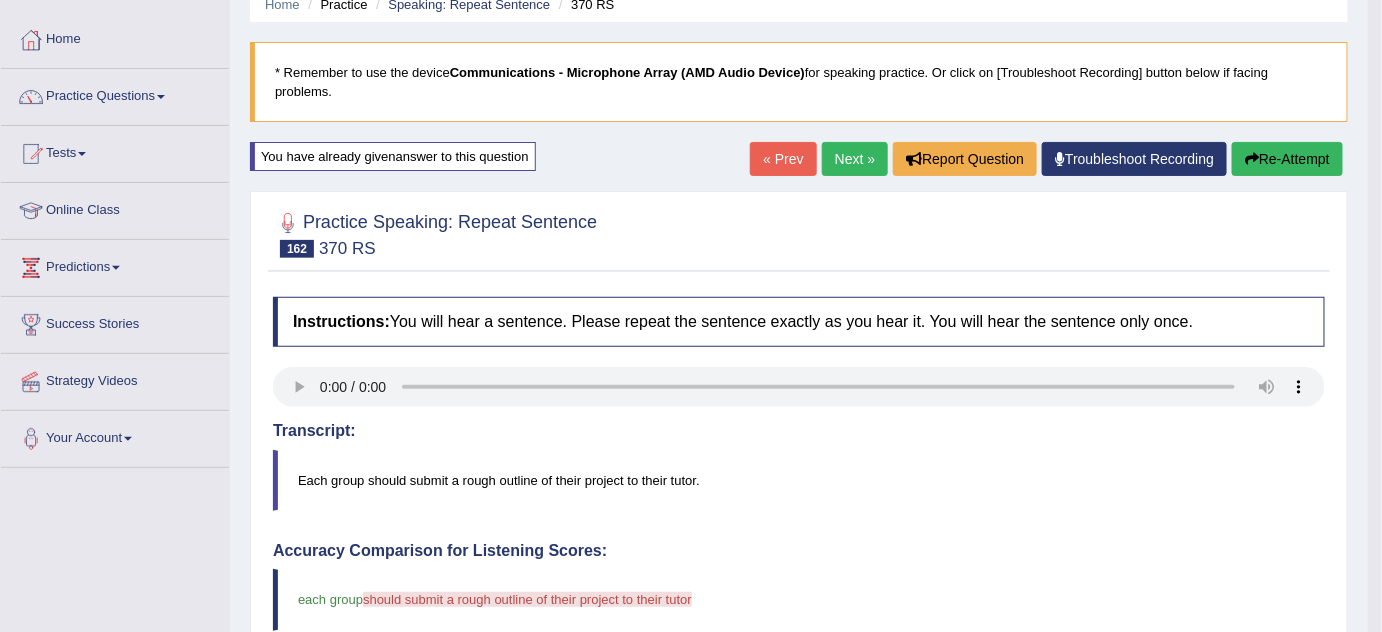 scroll, scrollTop: 0, scrollLeft: 0, axis: both 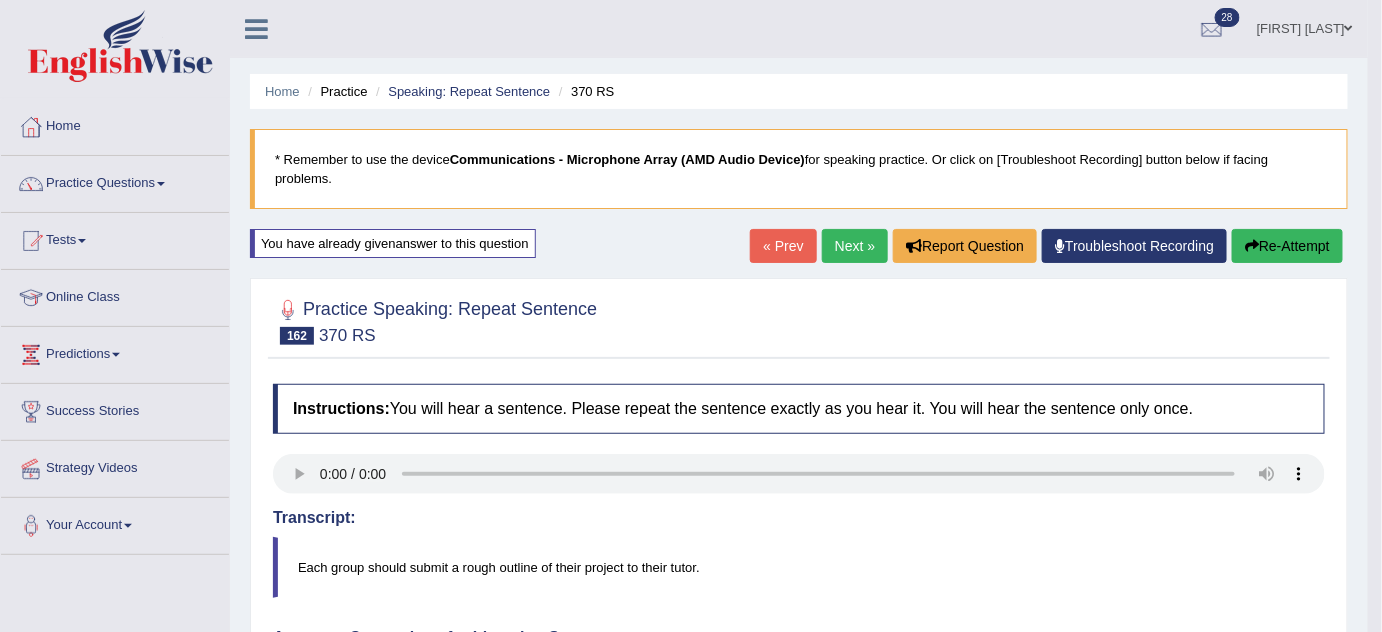 click on "« Prev Next »  Report Question  Troubleshoot Recording  Re-Attempt" at bounding box center [1049, 248] 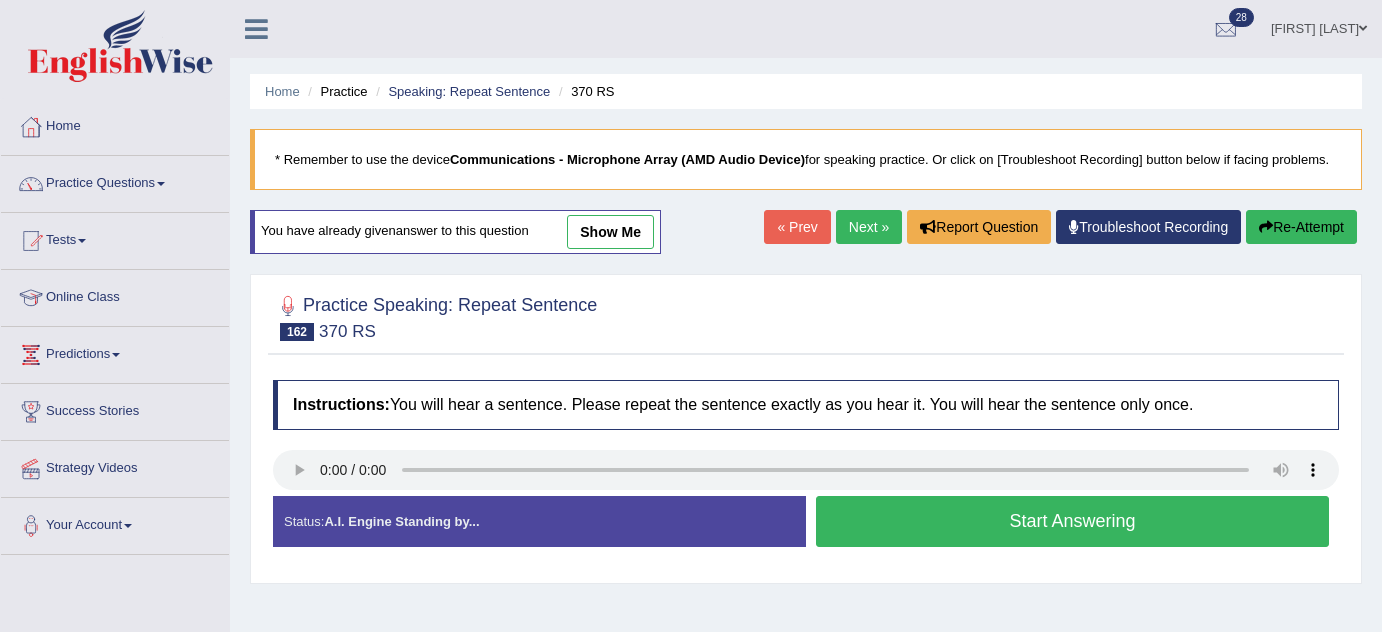 scroll, scrollTop: 127, scrollLeft: 0, axis: vertical 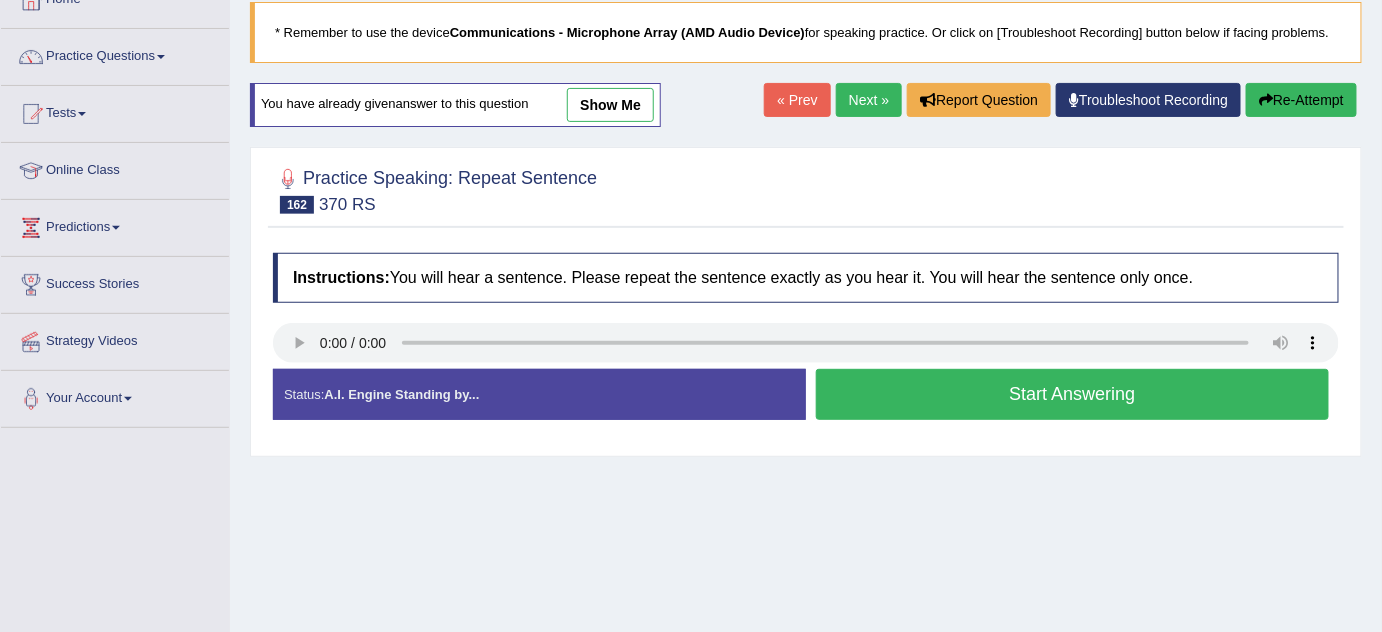 click on "Start Answering" at bounding box center [1072, 394] 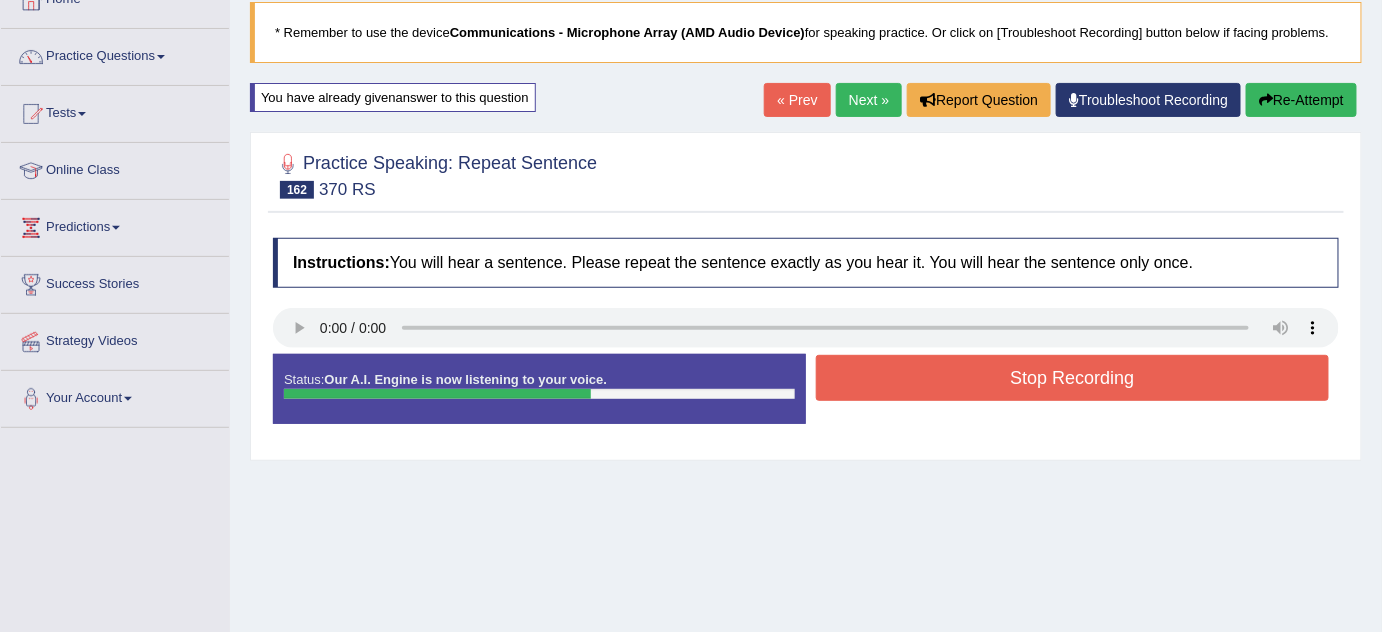 click on "Stop Recording" at bounding box center [1072, 378] 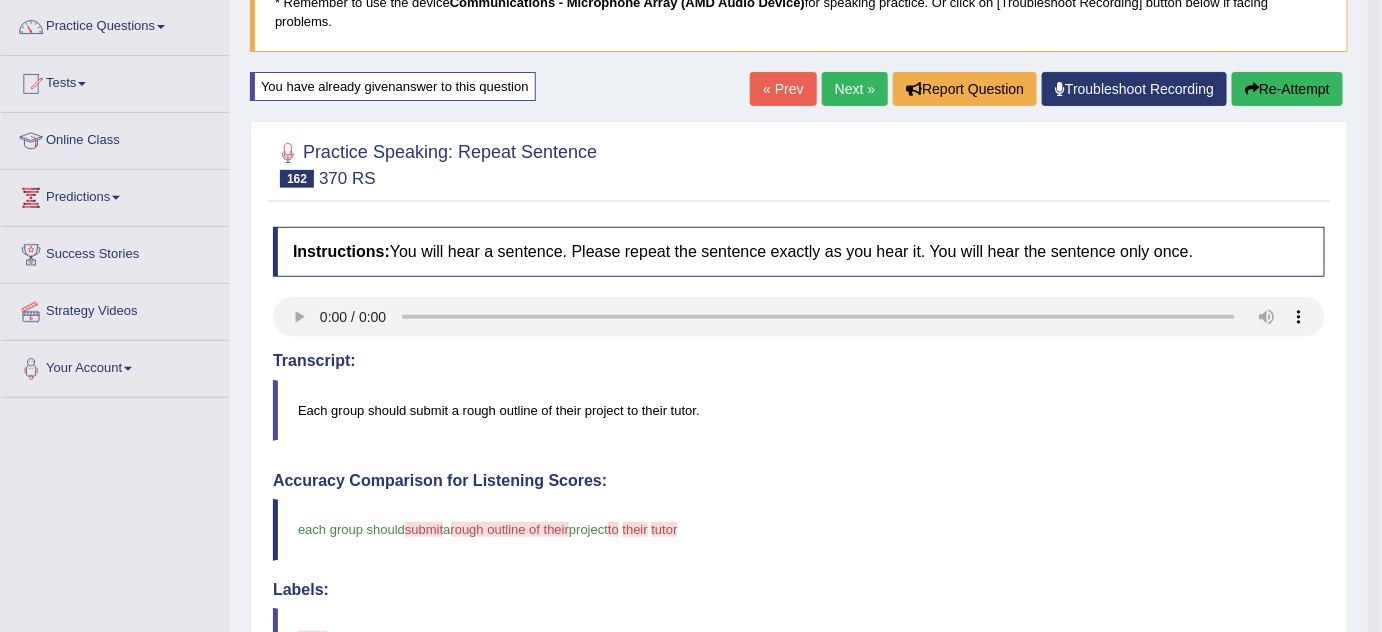 scroll, scrollTop: 93, scrollLeft: 0, axis: vertical 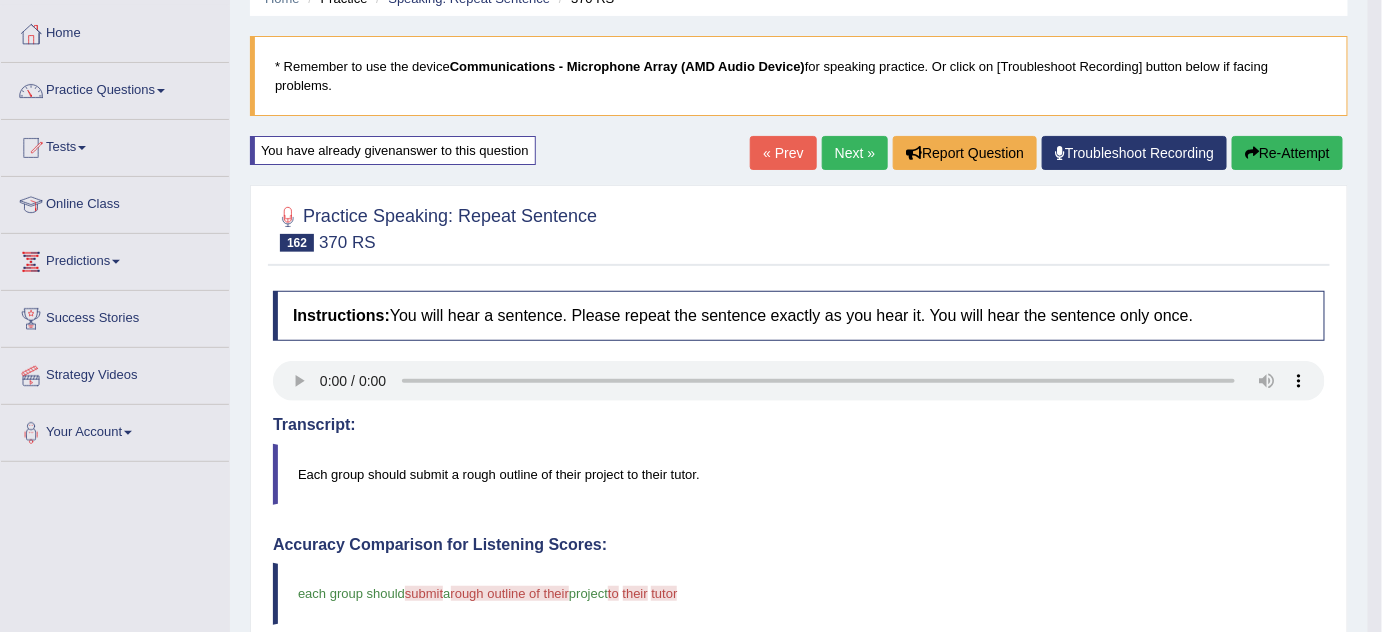 click on "Next »" at bounding box center [855, 153] 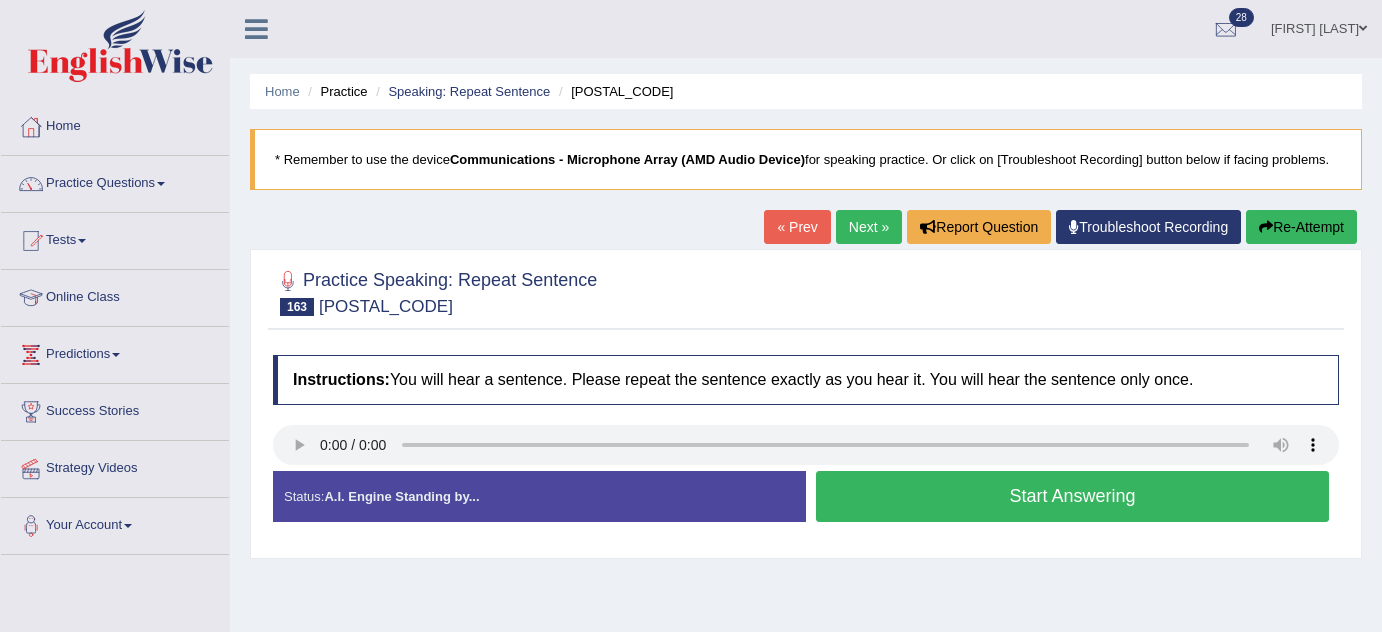 scroll, scrollTop: 134, scrollLeft: 0, axis: vertical 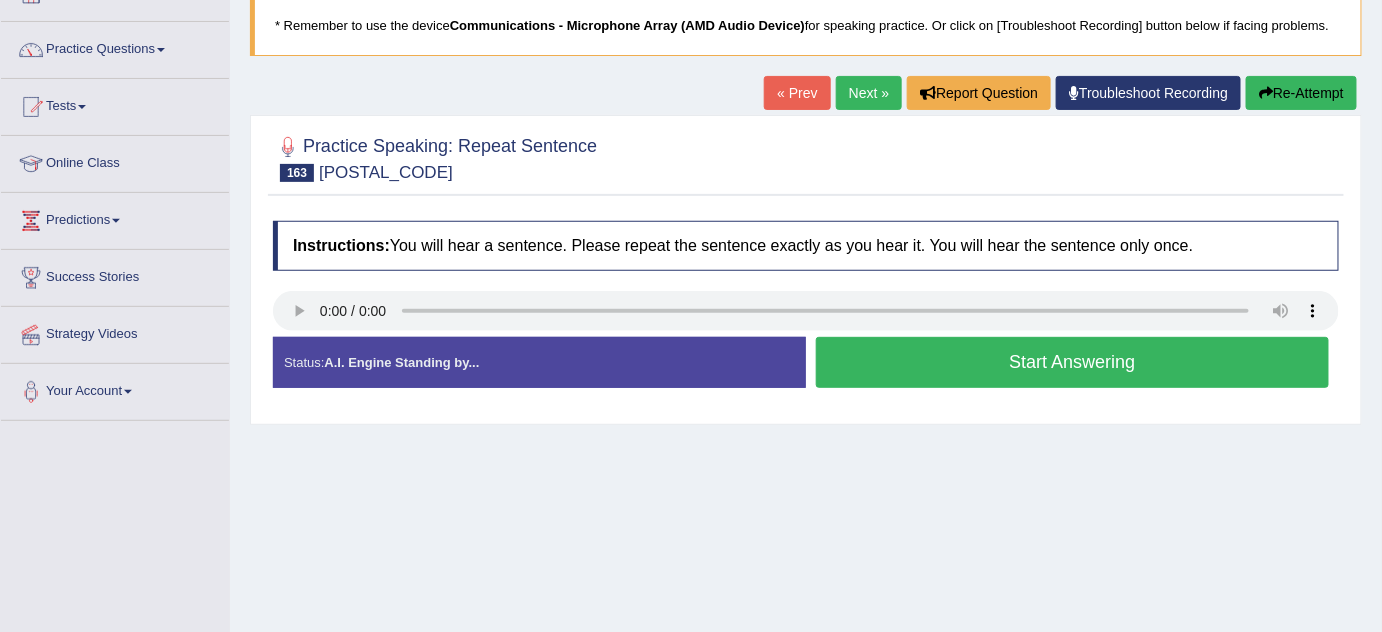 click on "Start Answering" at bounding box center [1072, 362] 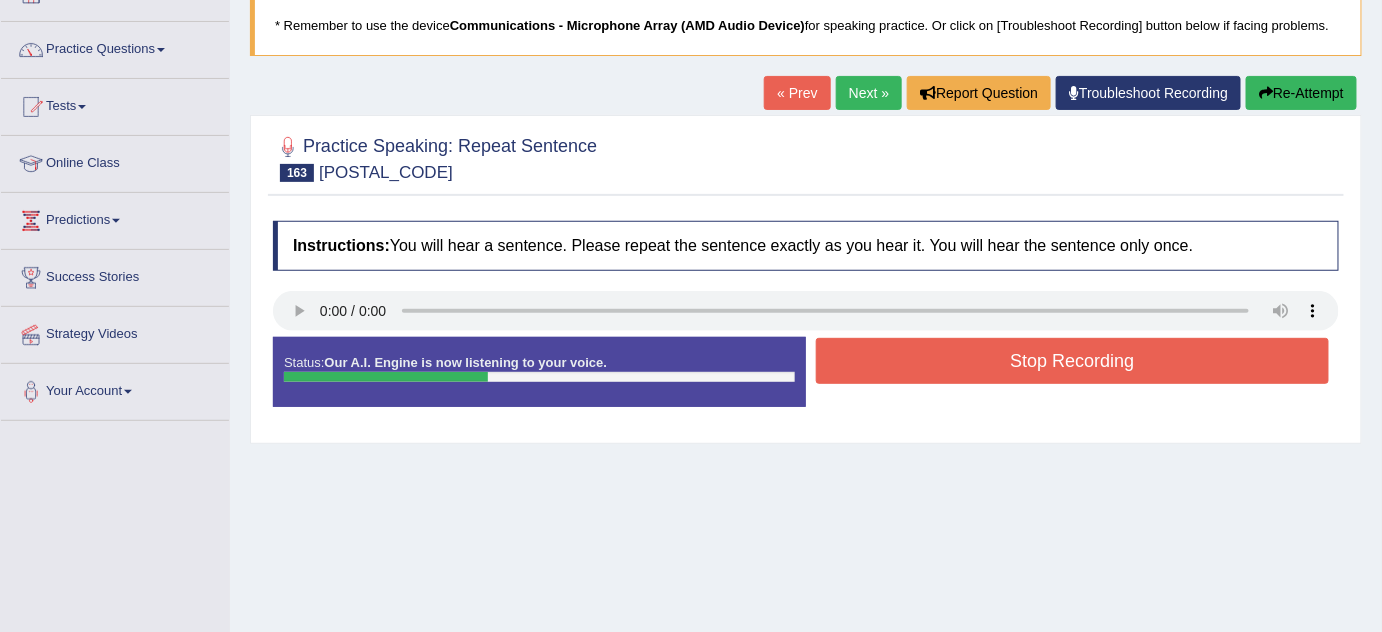 click on "Stop Recording" at bounding box center (1072, 361) 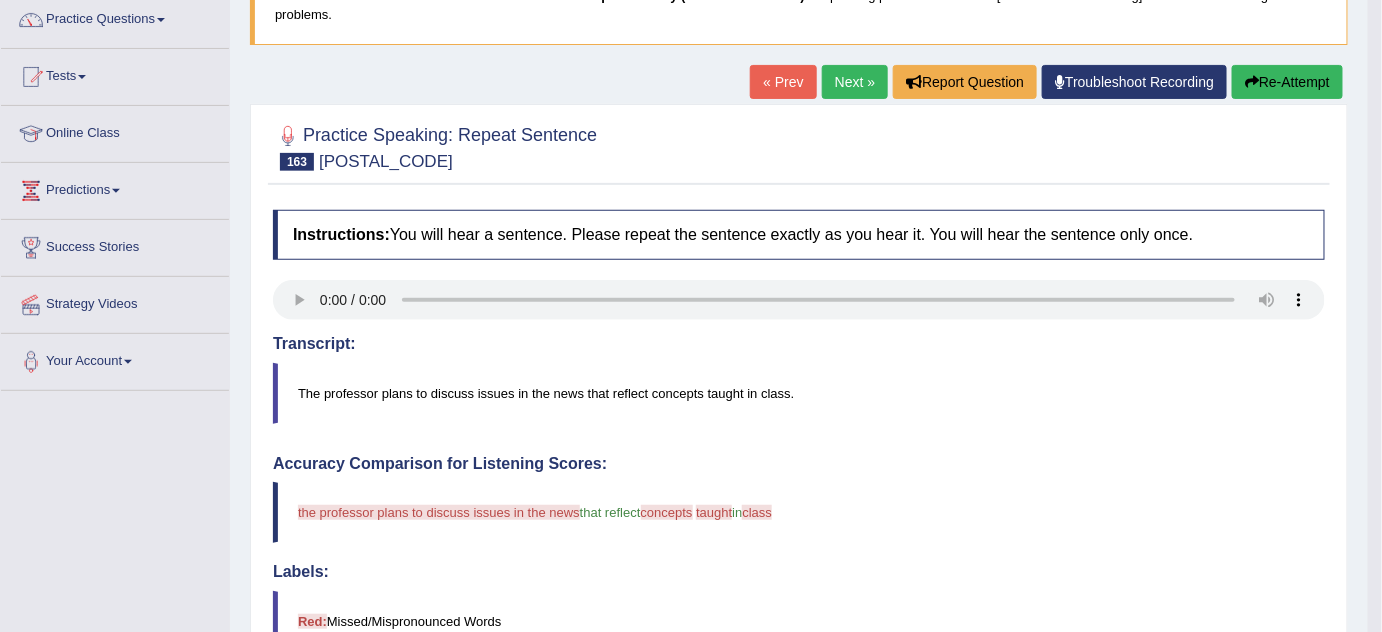 scroll, scrollTop: 162, scrollLeft: 0, axis: vertical 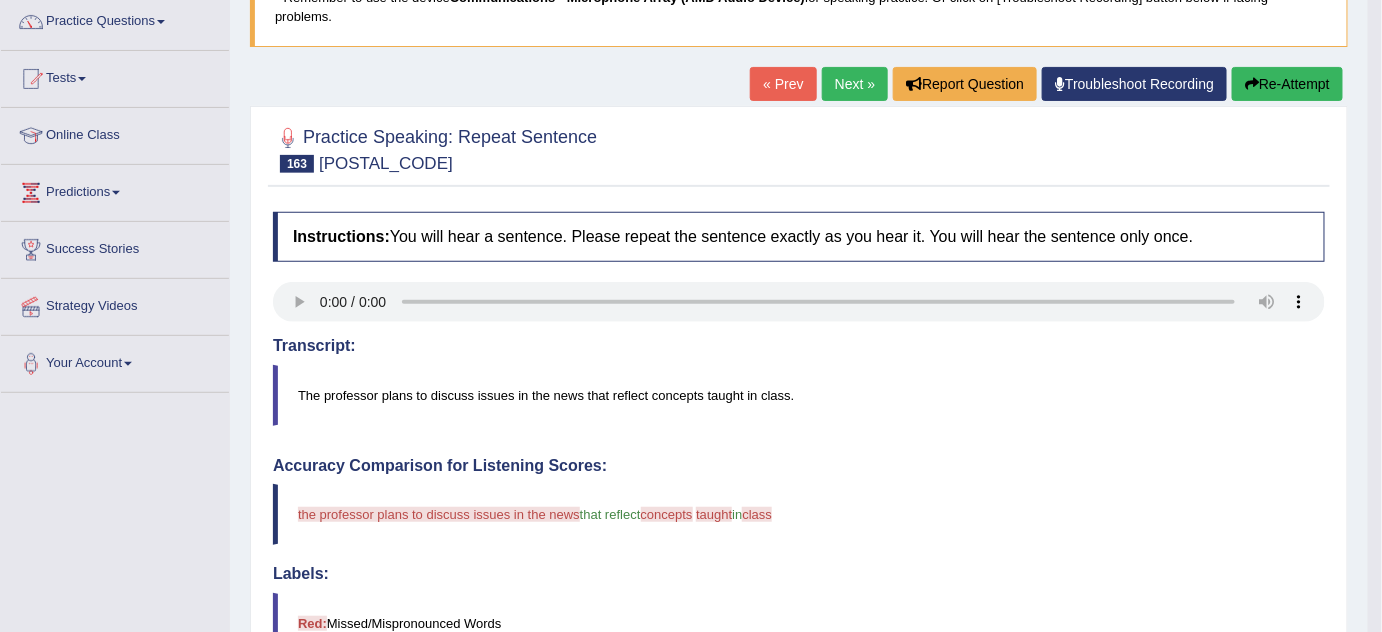 click on "Re-Attempt" at bounding box center [1287, 84] 